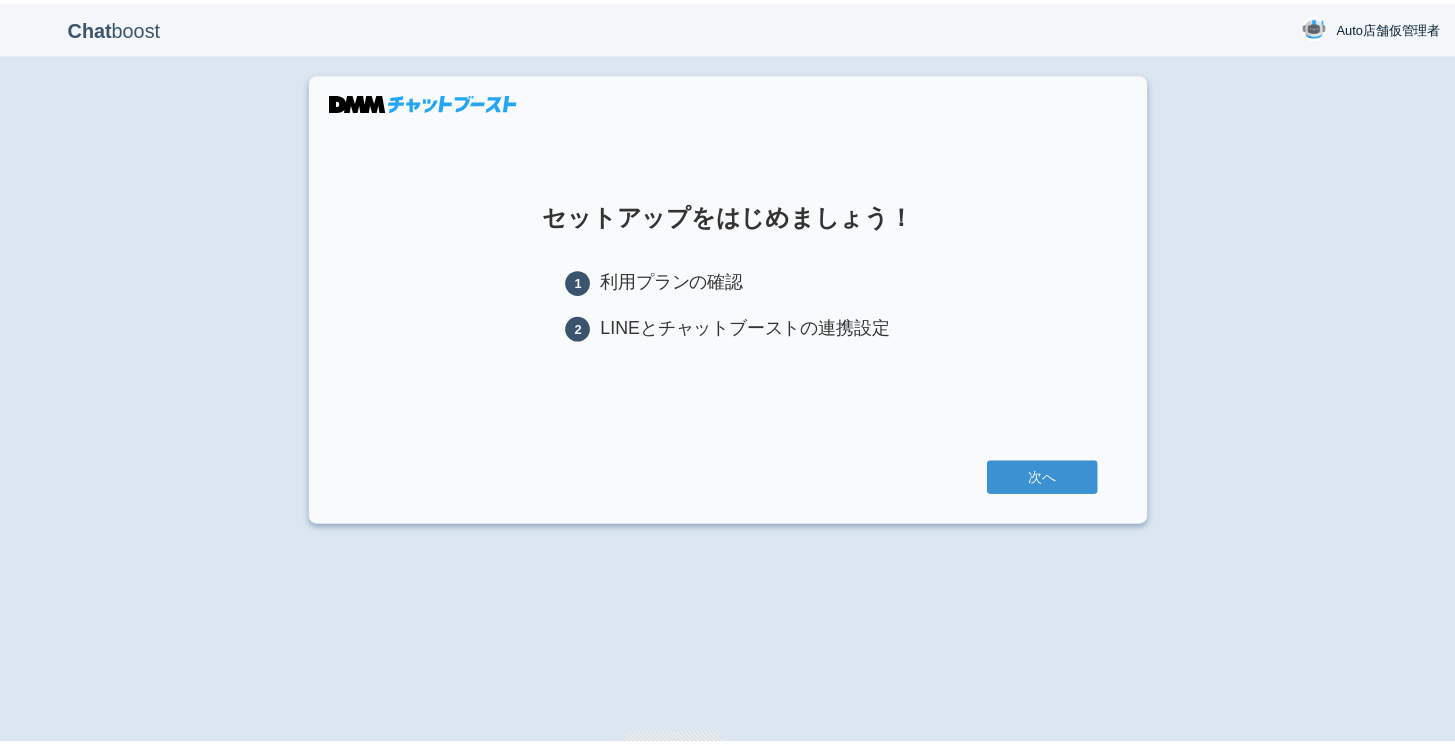 scroll, scrollTop: 0, scrollLeft: 0, axis: both 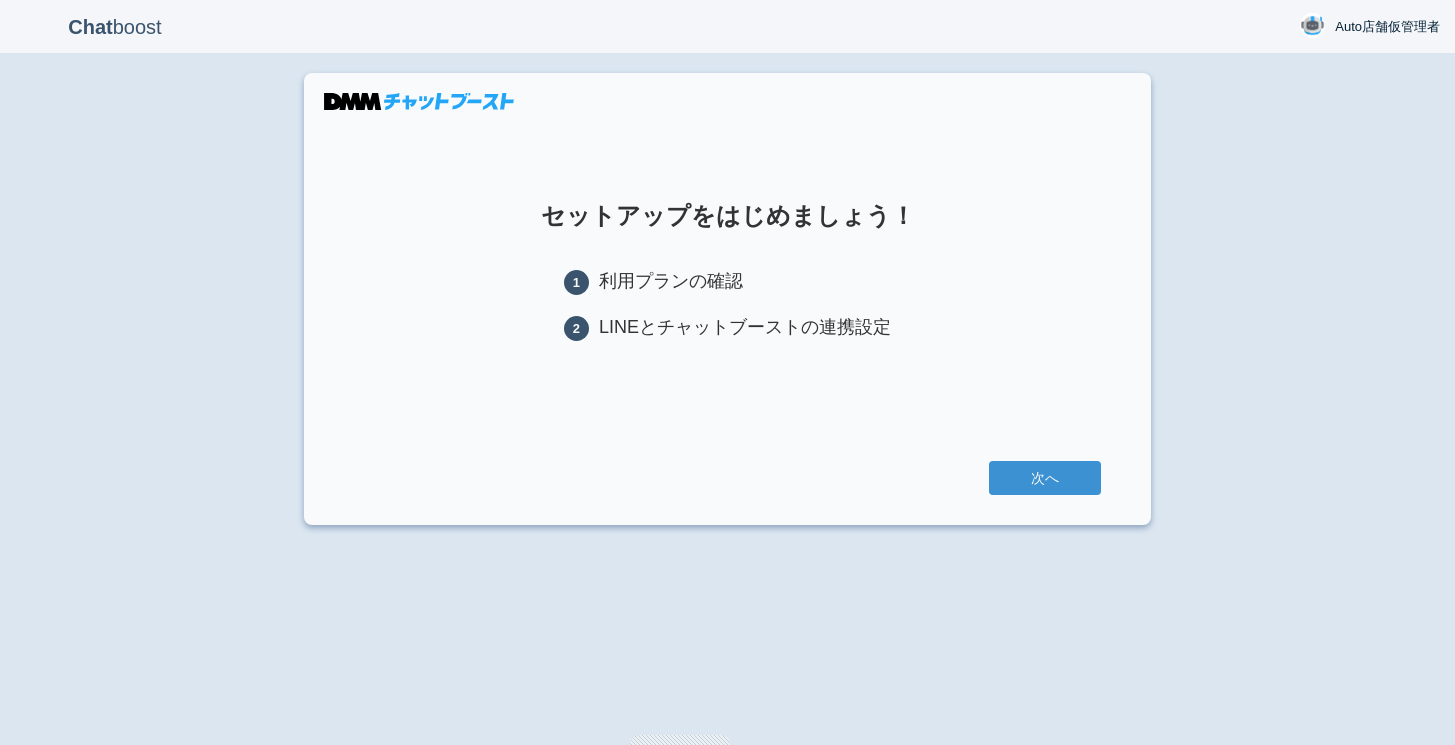 click on "セットアップをはじめましょう！
1 利用プランの確認
2 LINEとチャットブーストの連携設定
次へ" at bounding box center (727, 299) 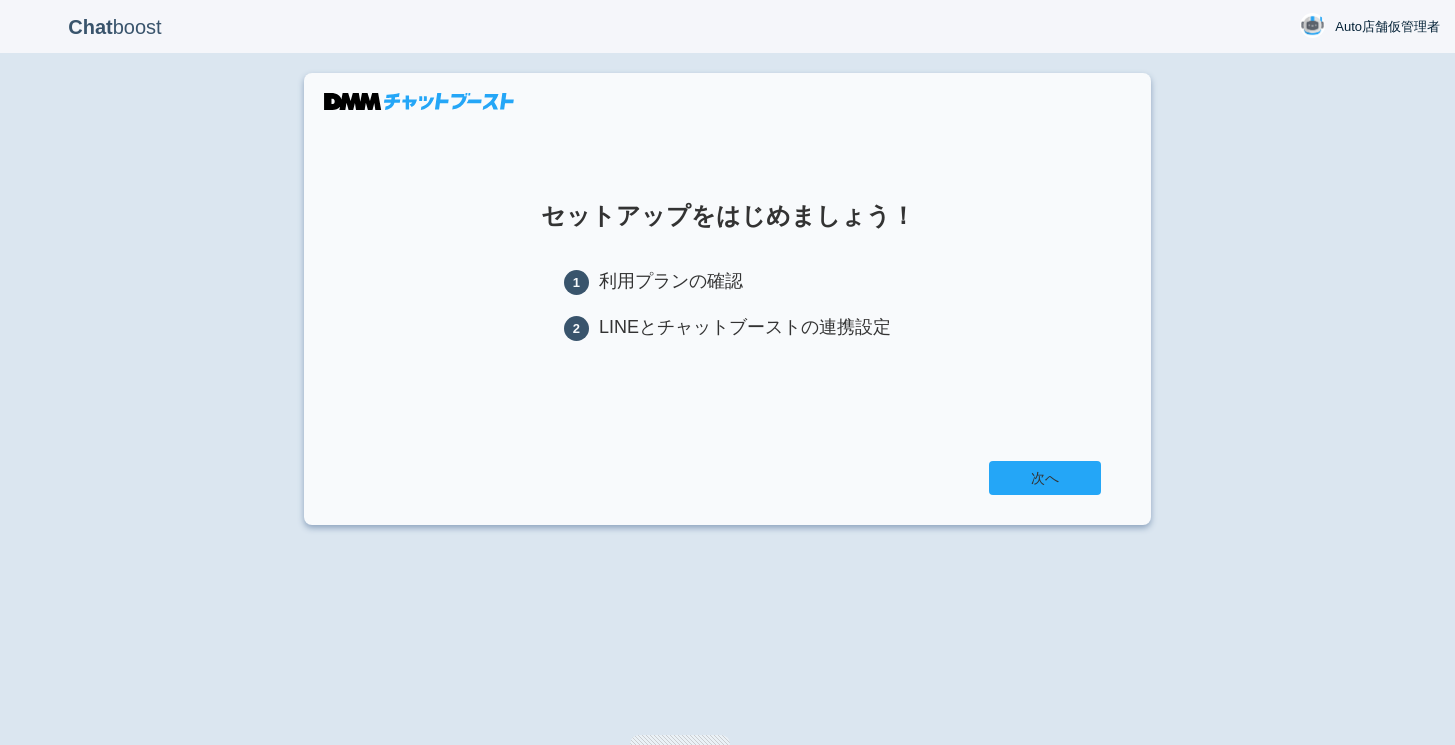 click on "次へ" at bounding box center [1045, 478] 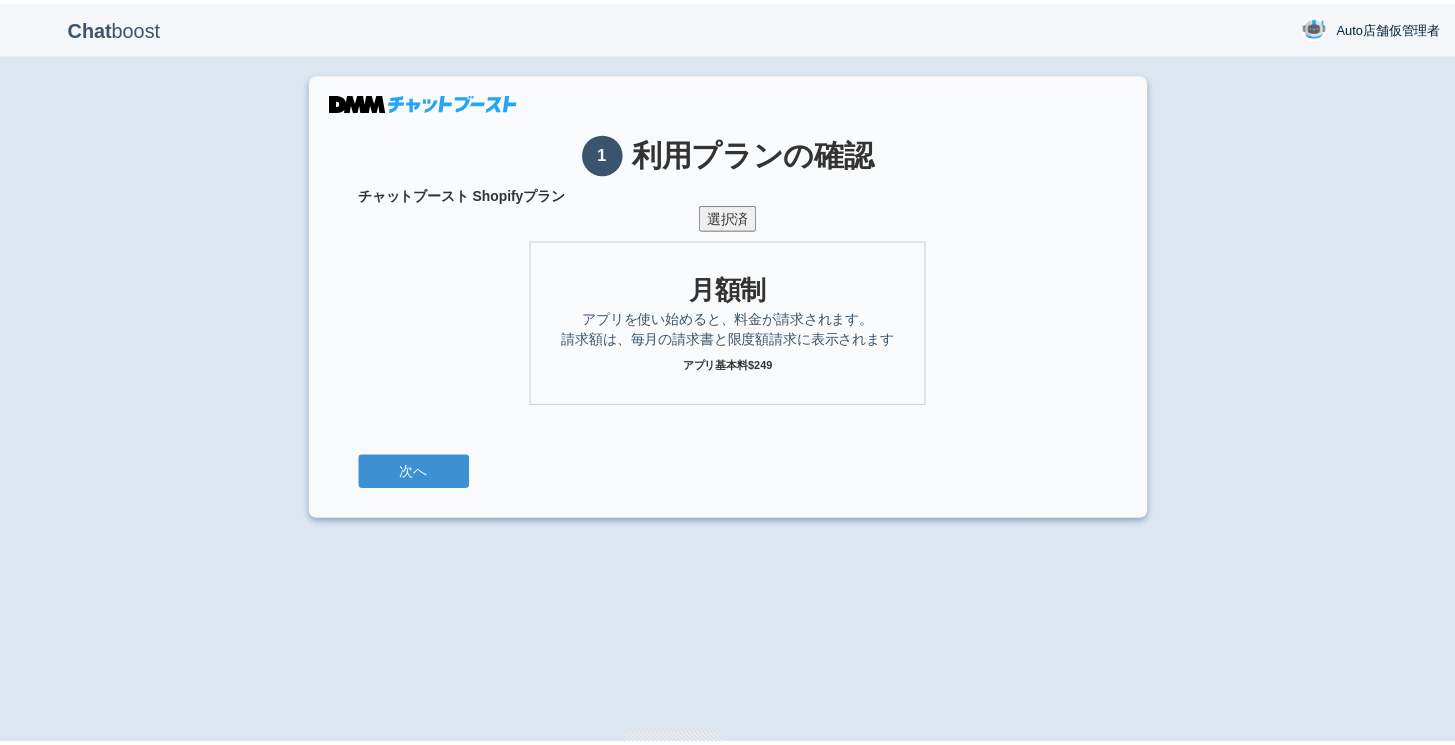 scroll, scrollTop: 0, scrollLeft: 0, axis: both 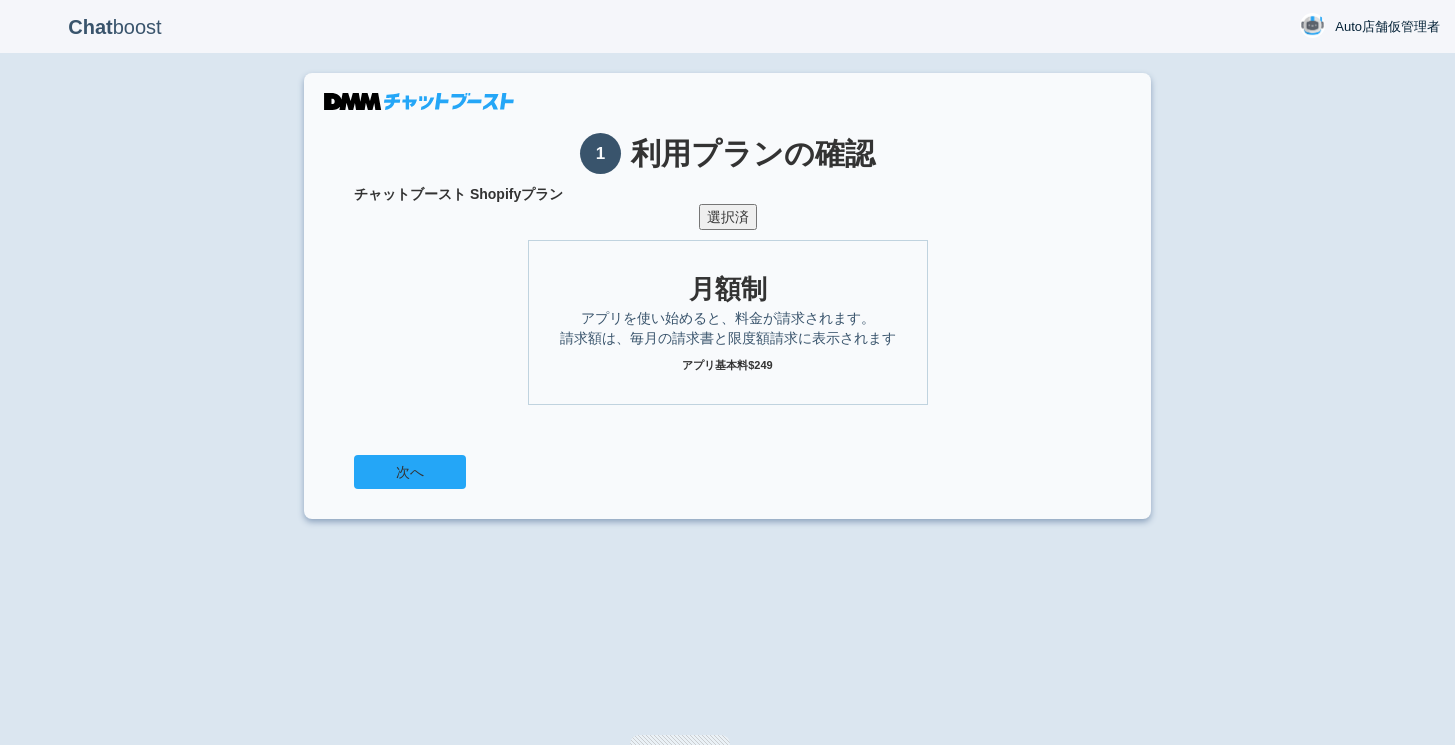 click on "次へ" at bounding box center [410, 472] 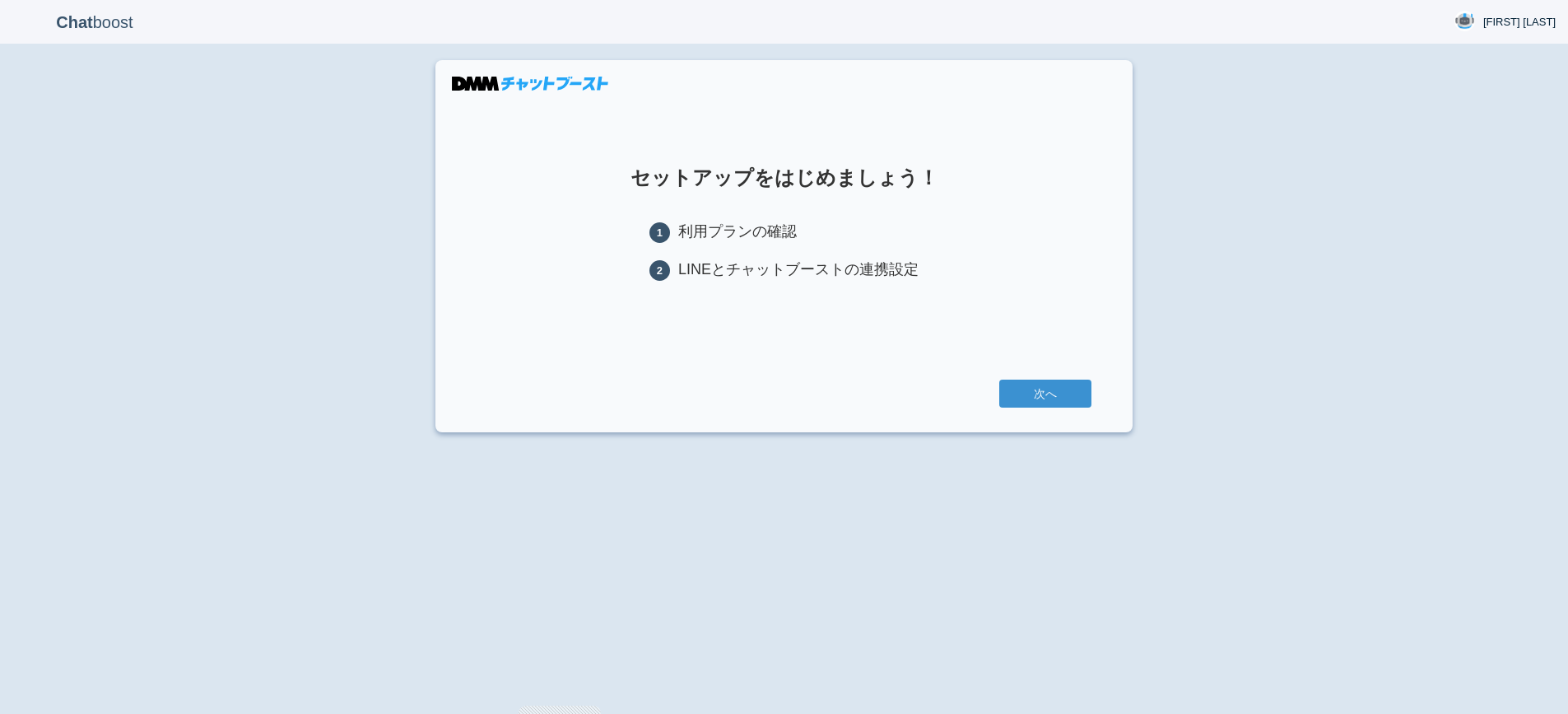 scroll, scrollTop: 0, scrollLeft: 0, axis: both 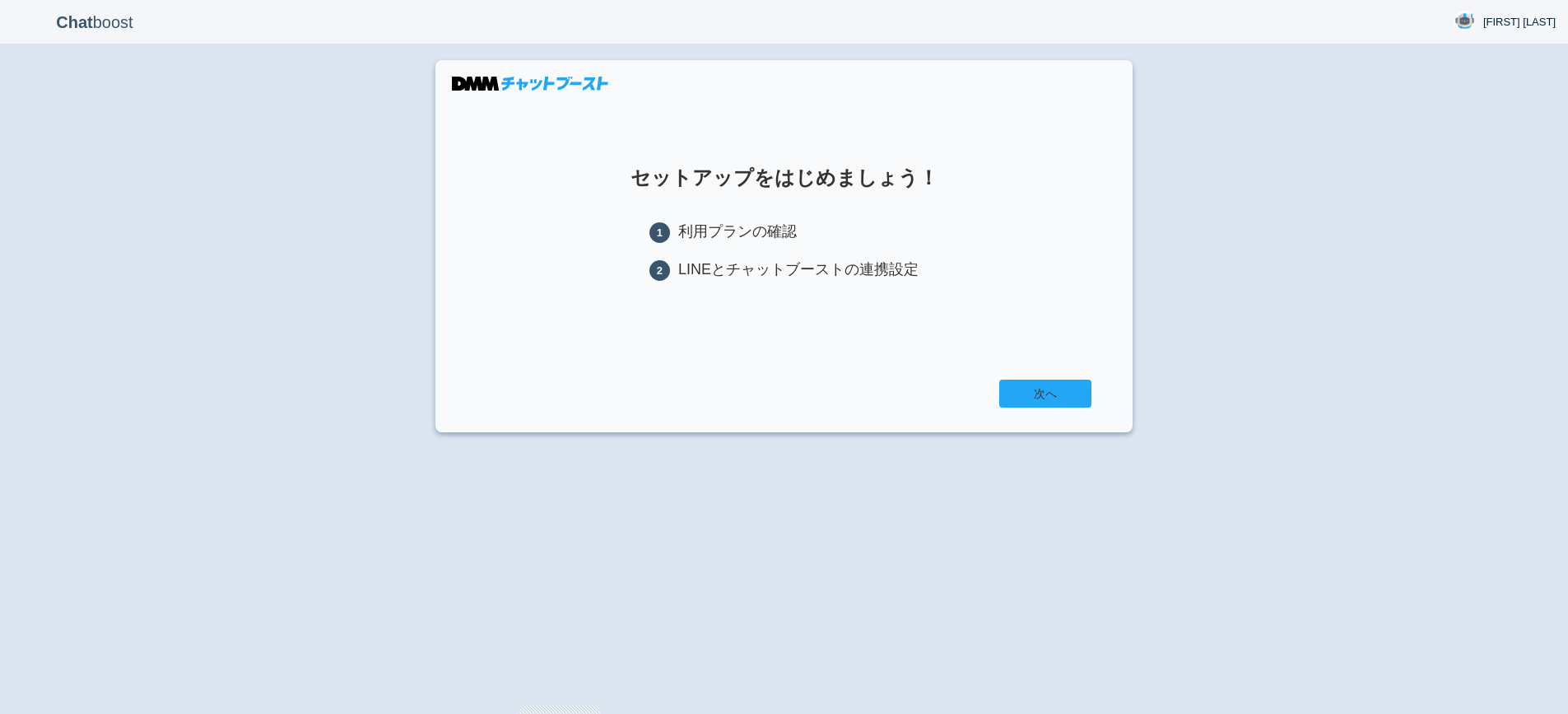 click on "次へ" at bounding box center [1045, 394] 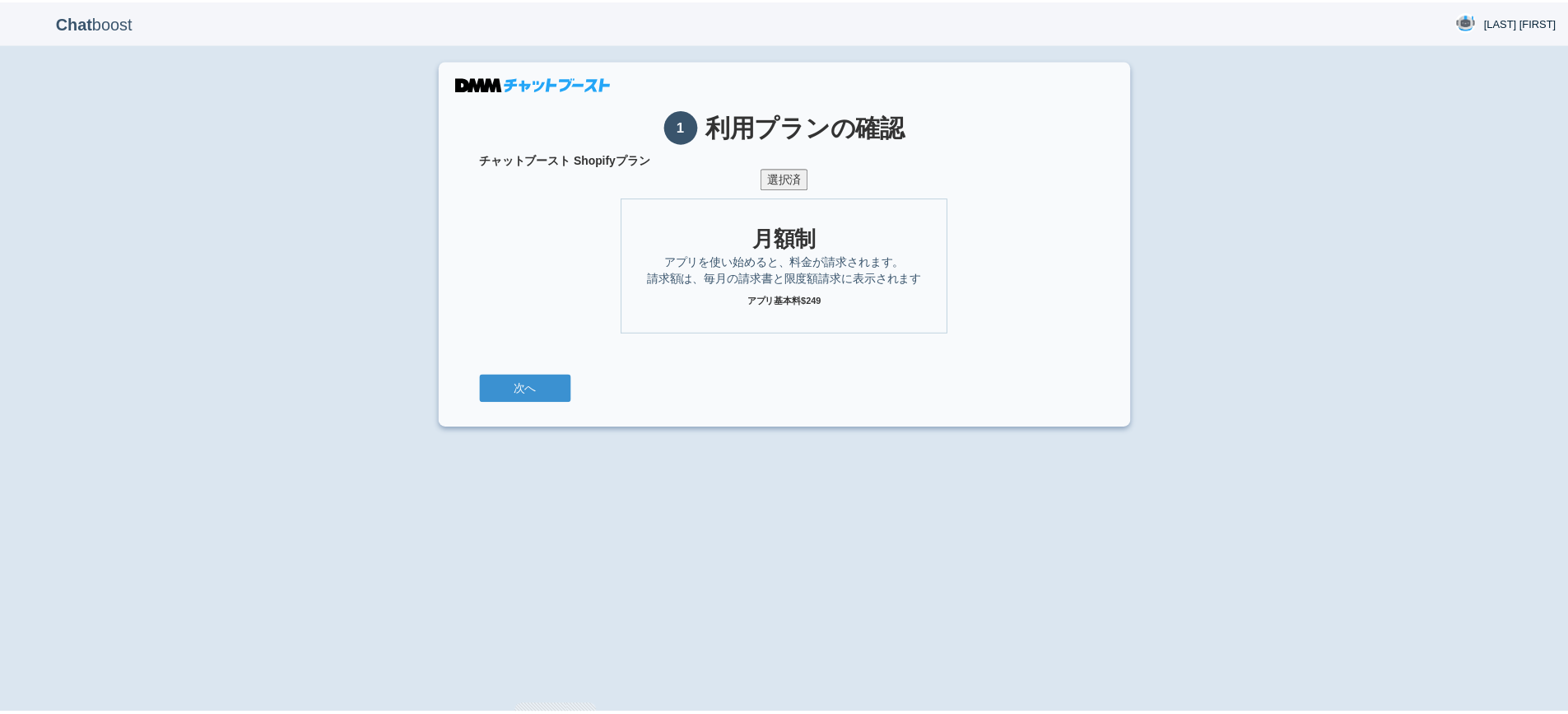 scroll, scrollTop: 0, scrollLeft: 0, axis: both 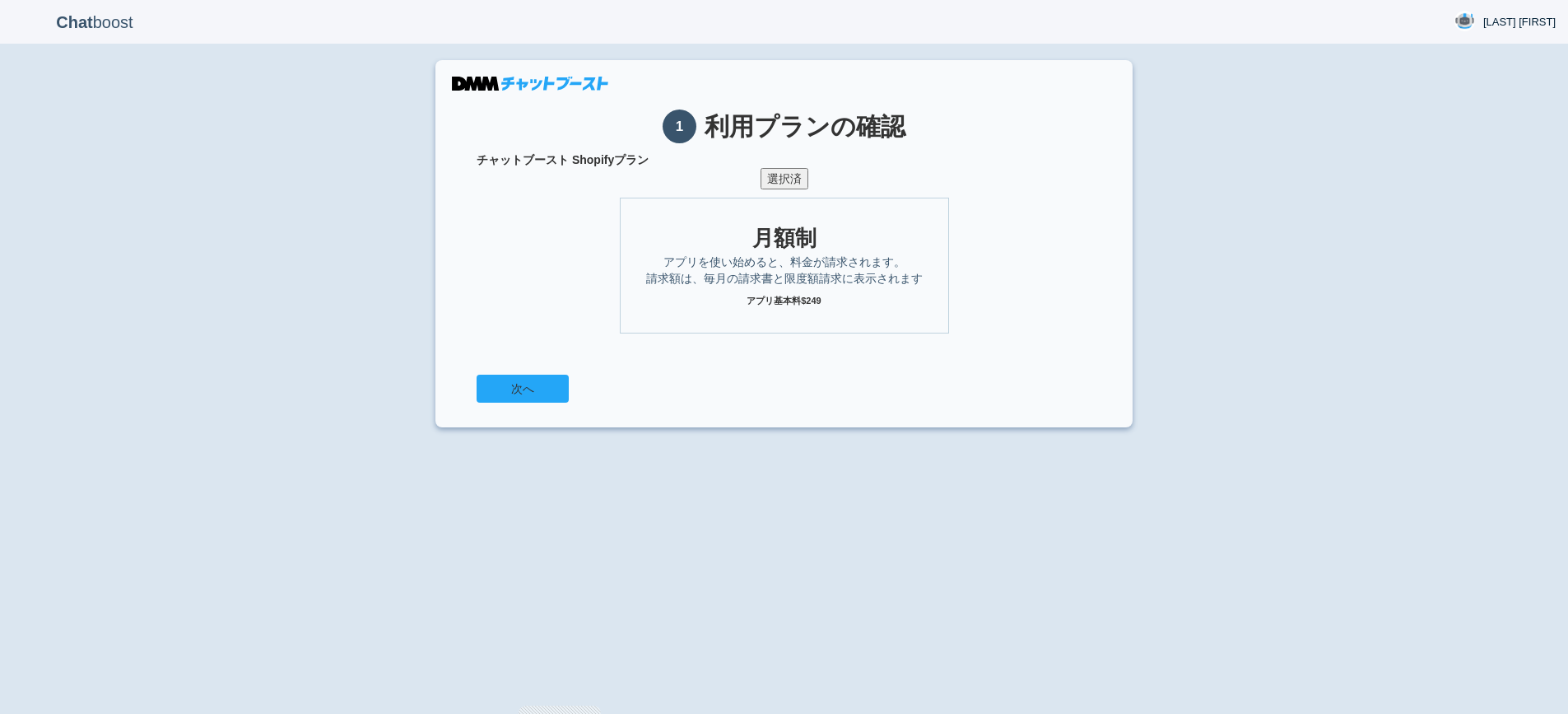 click on "次へ" at bounding box center (523, 389) 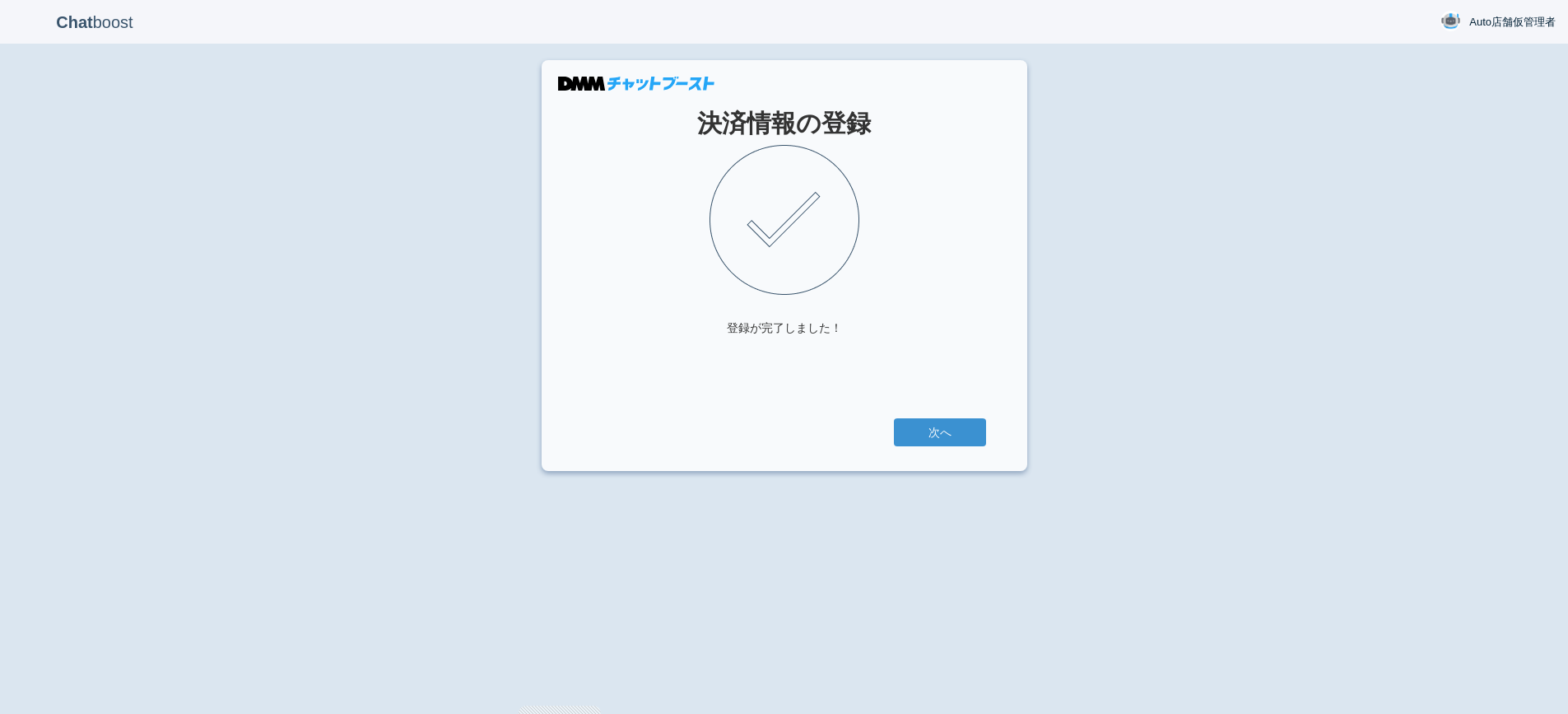 scroll, scrollTop: 0, scrollLeft: 0, axis: both 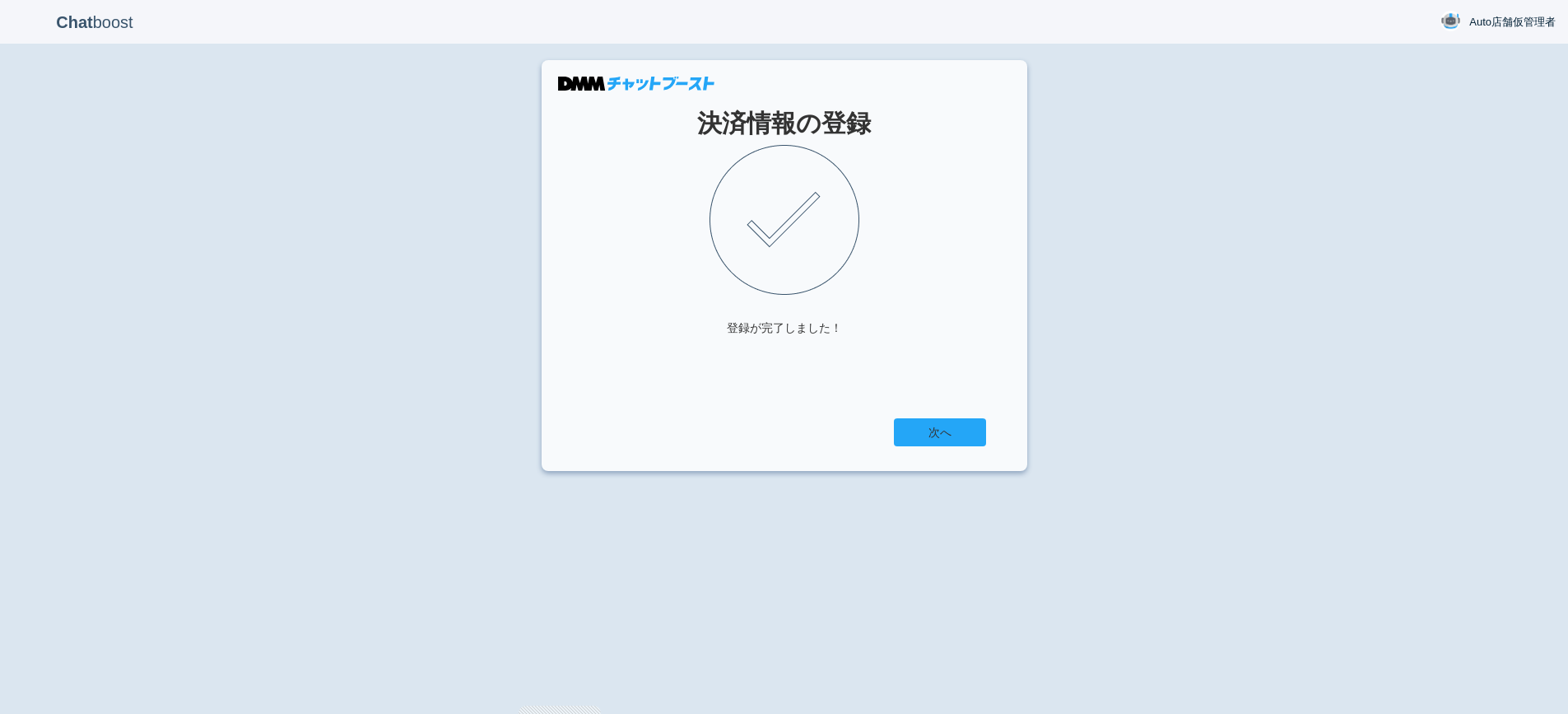 click on "次へ" at bounding box center (940, 432) 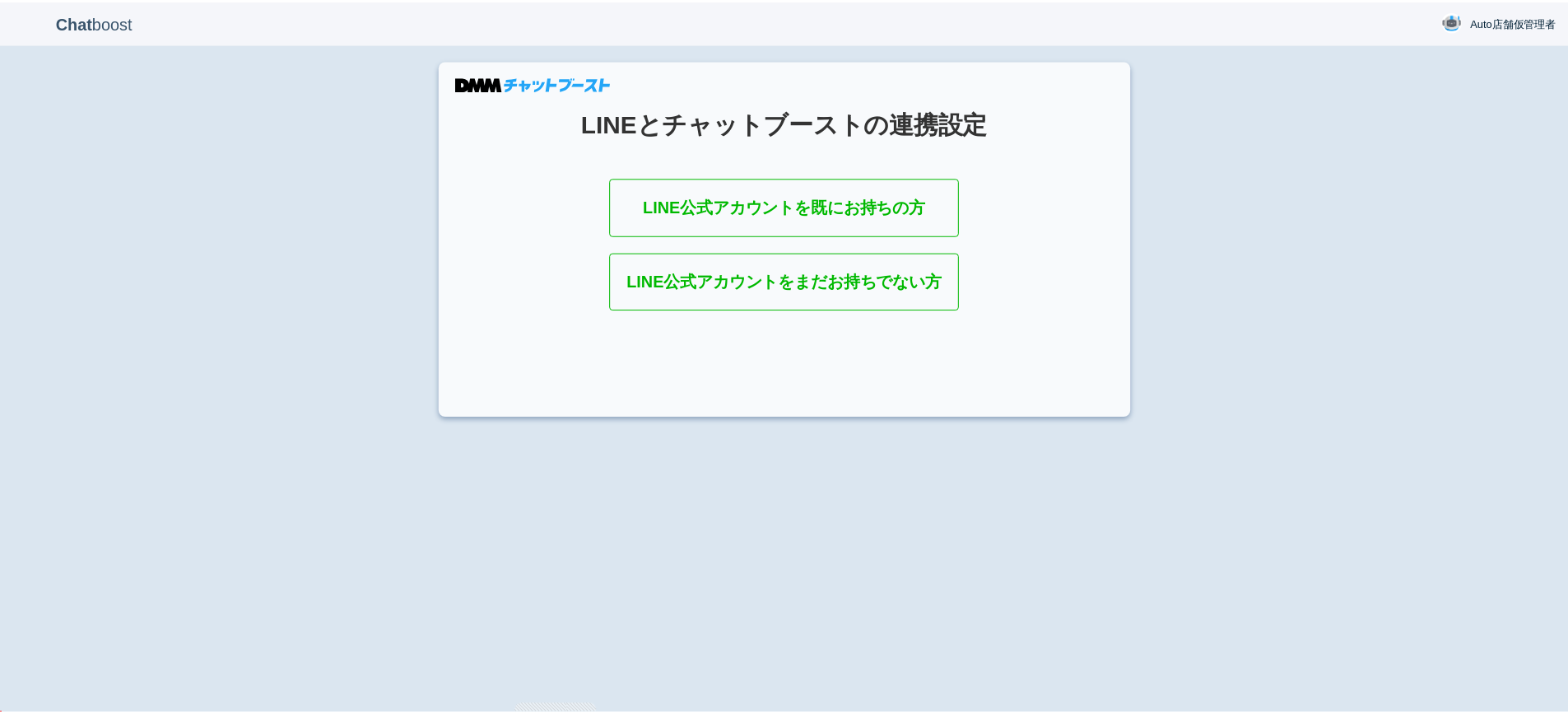 scroll, scrollTop: 0, scrollLeft: 0, axis: both 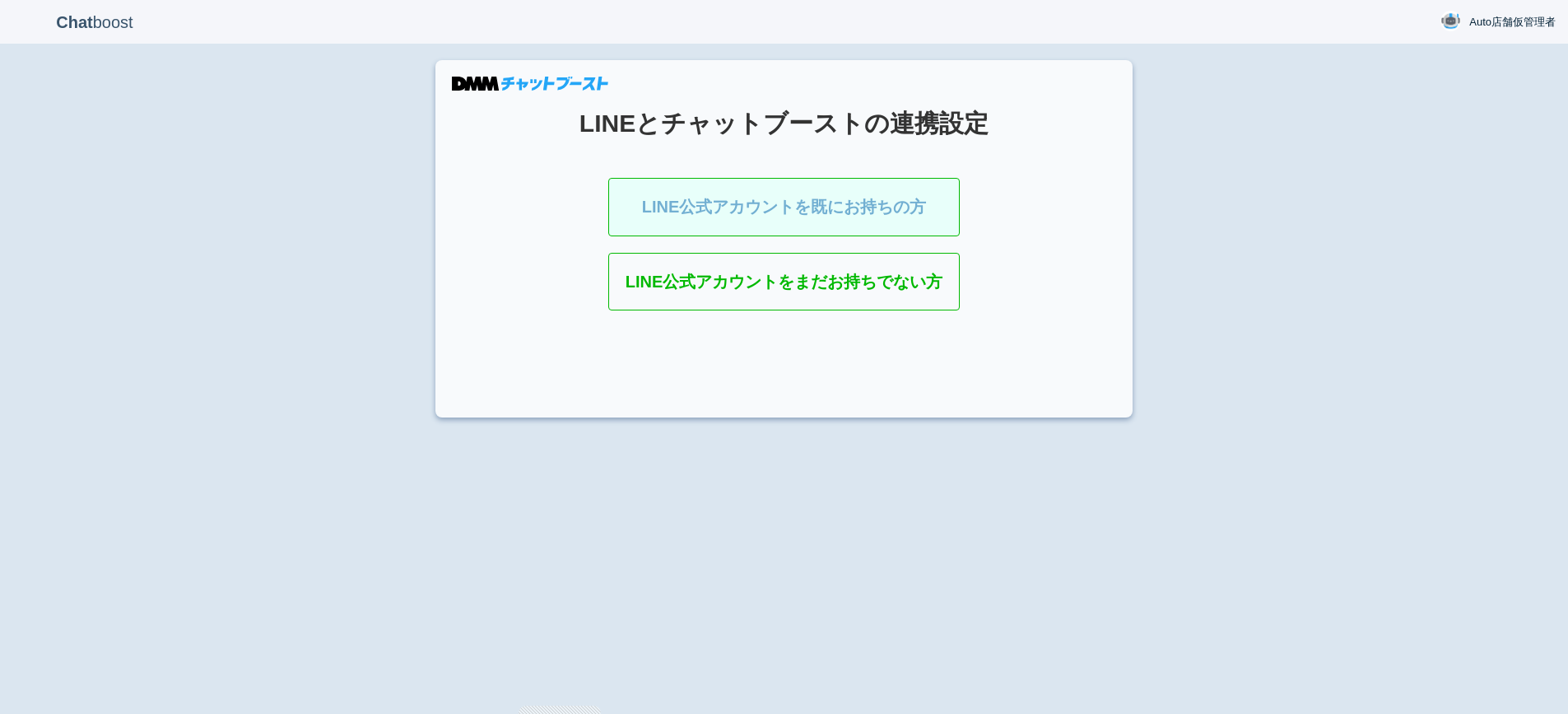 click on "LINE公式アカウントを既にお持ちの方" at bounding box center (784, 207) 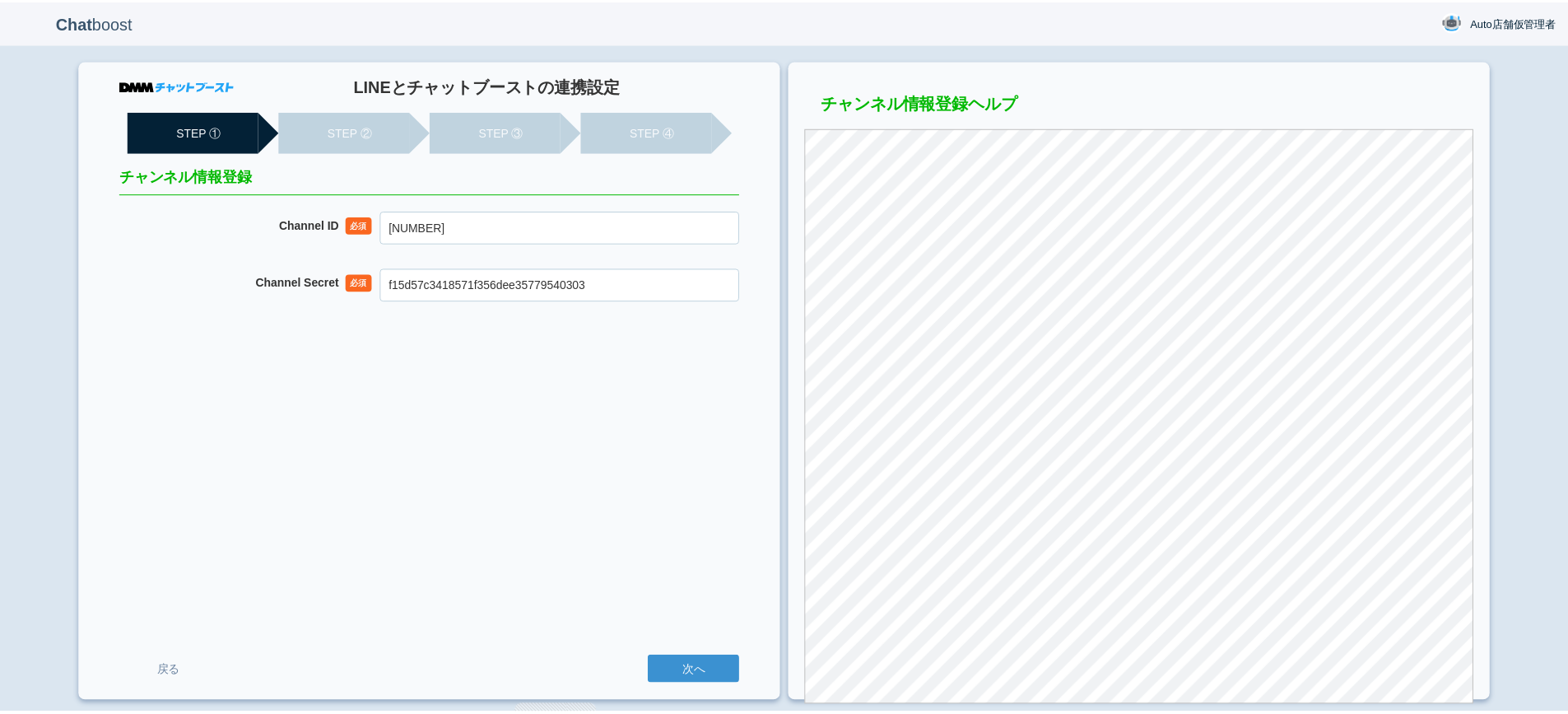 scroll, scrollTop: 0, scrollLeft: 0, axis: both 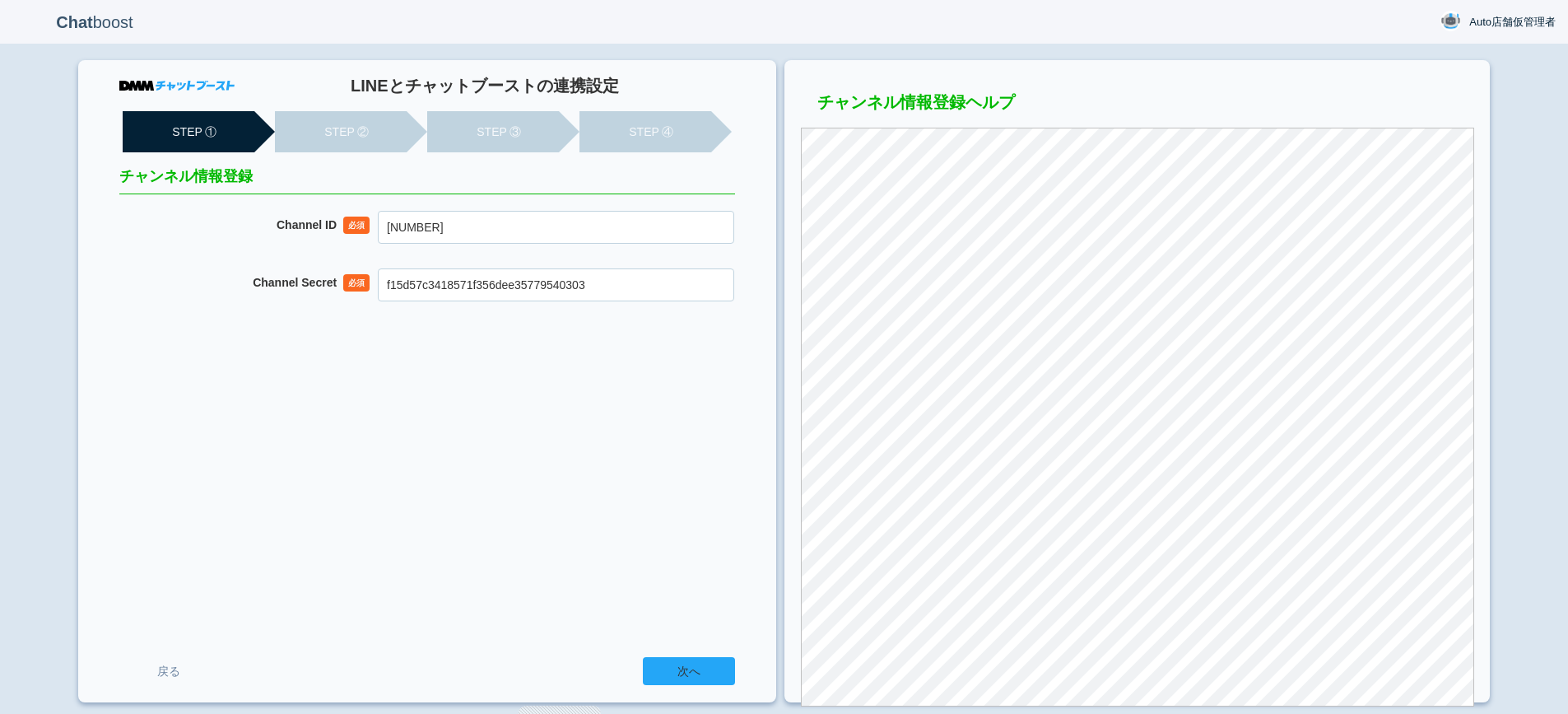 click on "次へ" at bounding box center (689, 671) 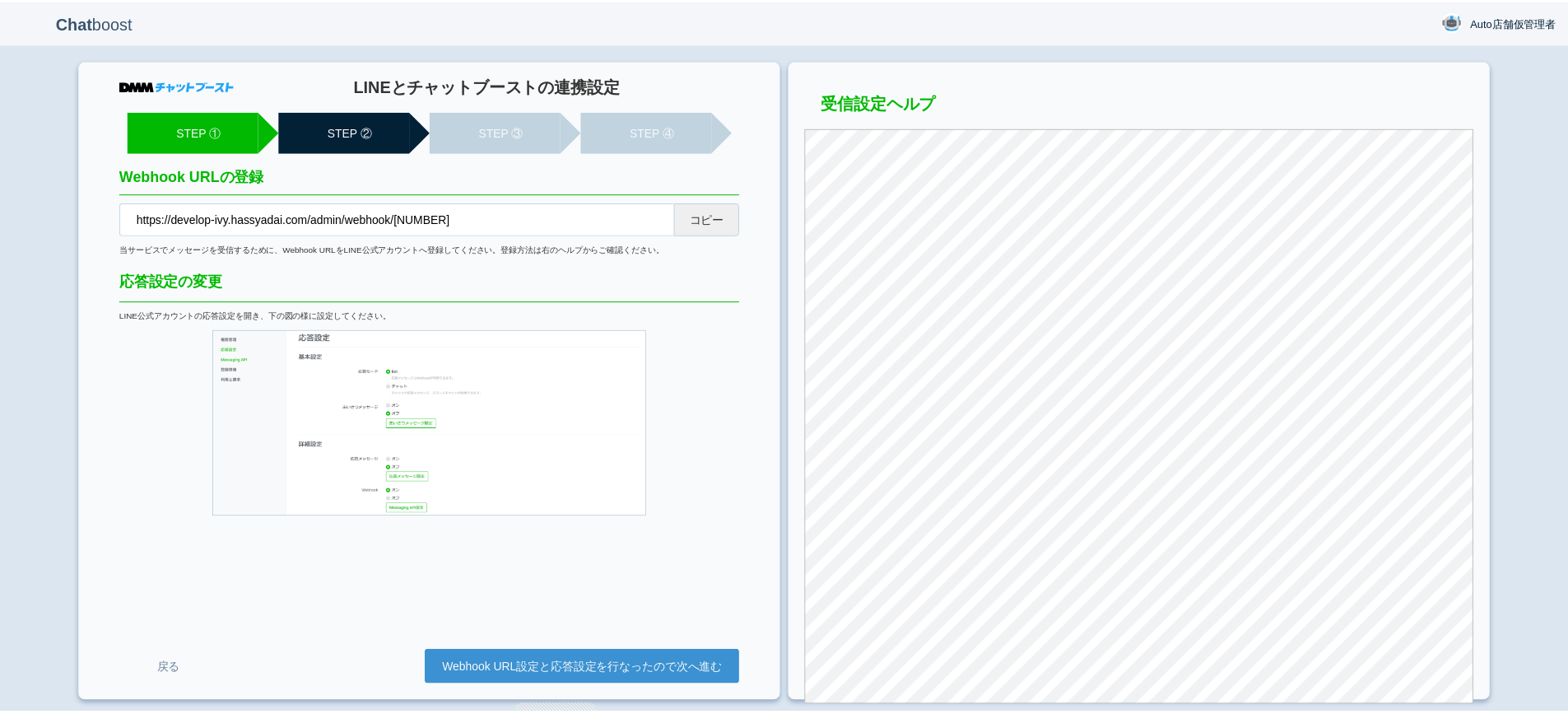 scroll, scrollTop: 0, scrollLeft: 0, axis: both 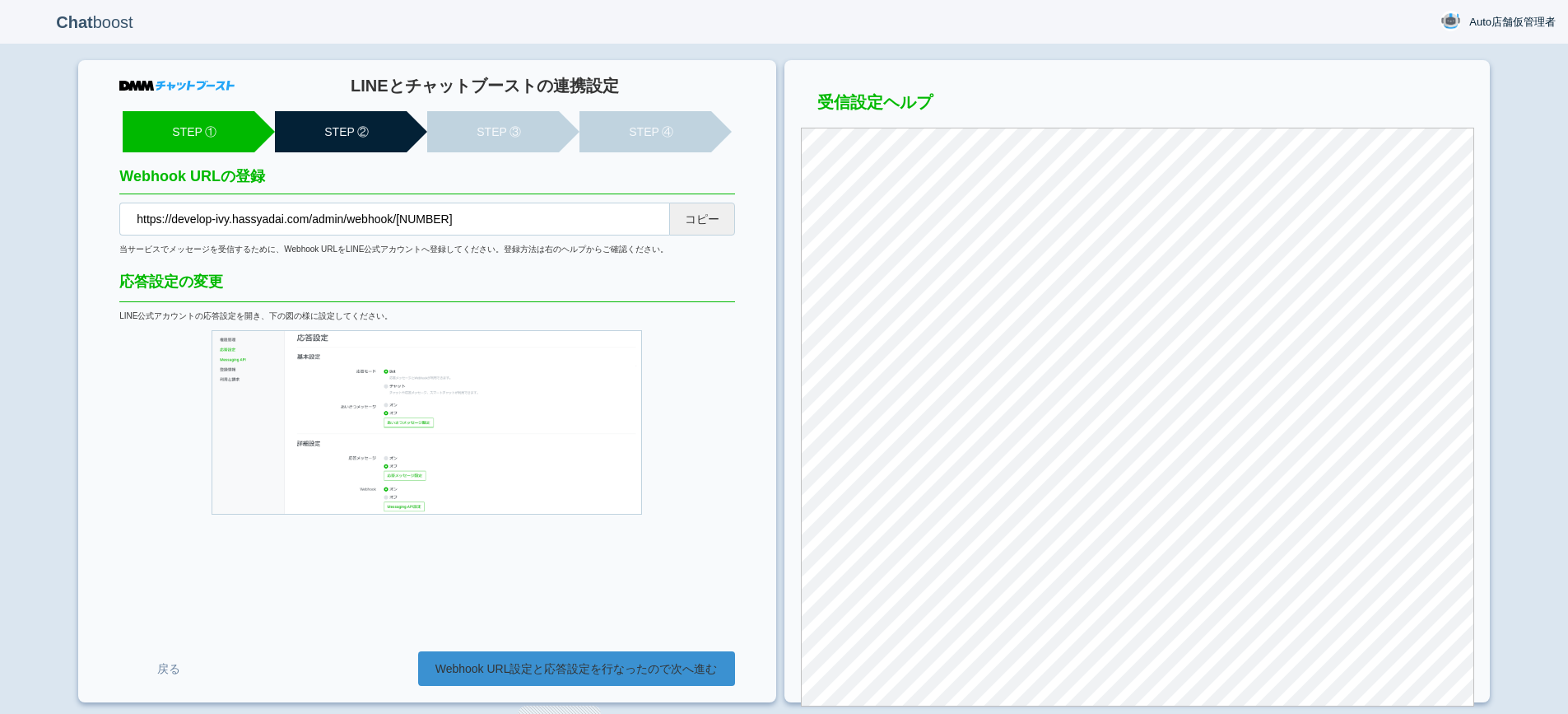 click on "Webhook URL設定と応答設定を行なったので次へ進む" at bounding box center [576, 669] 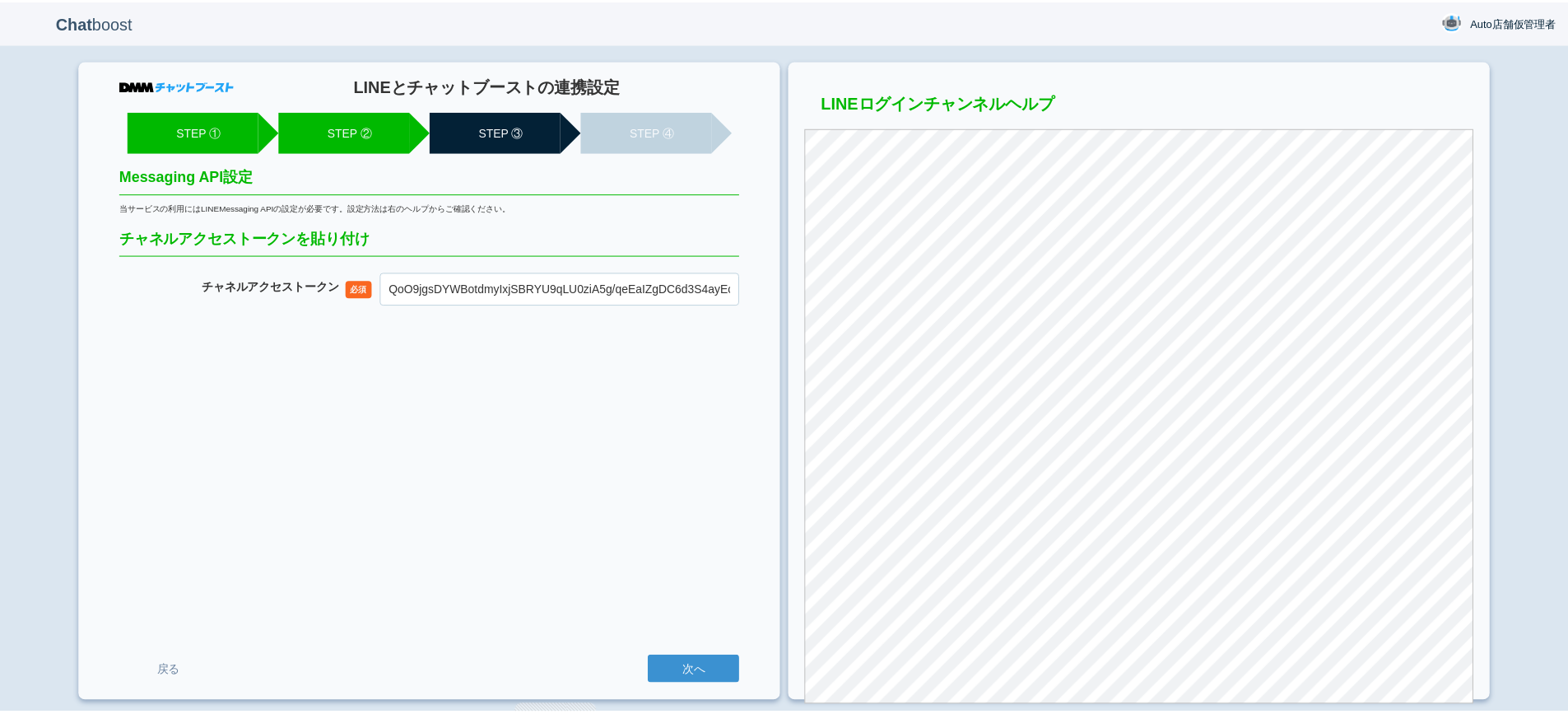 scroll, scrollTop: 0, scrollLeft: 0, axis: both 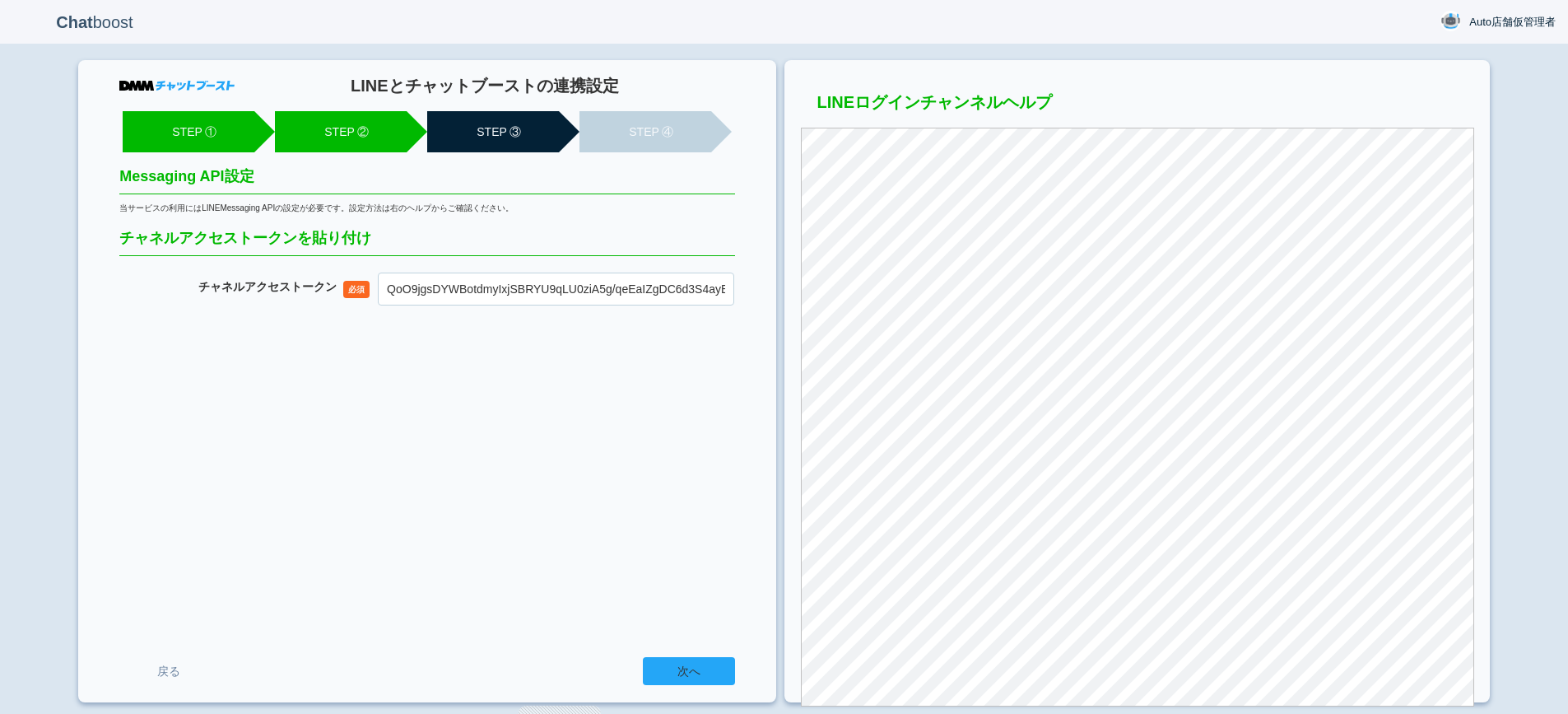 click on "次へ" at bounding box center [689, 671] 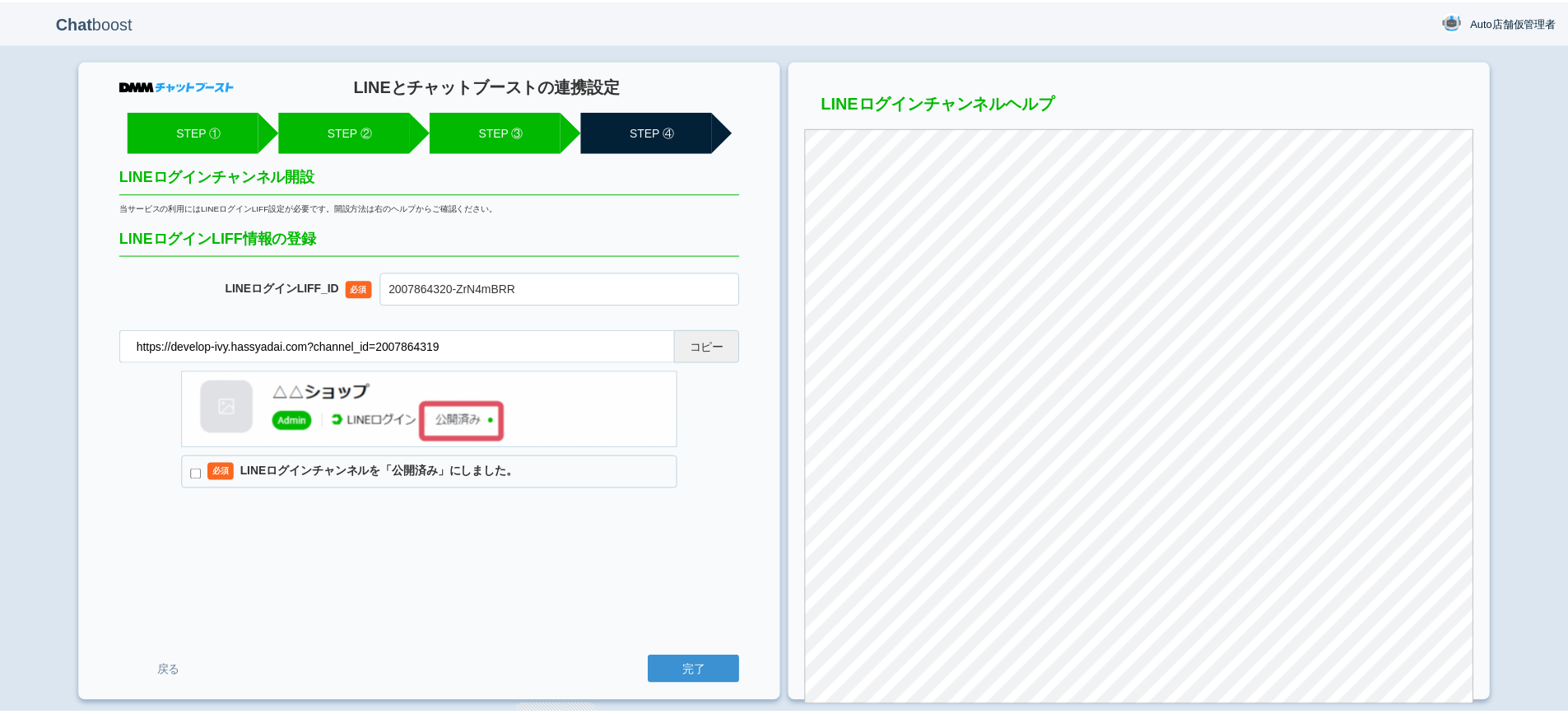 scroll, scrollTop: 0, scrollLeft: 0, axis: both 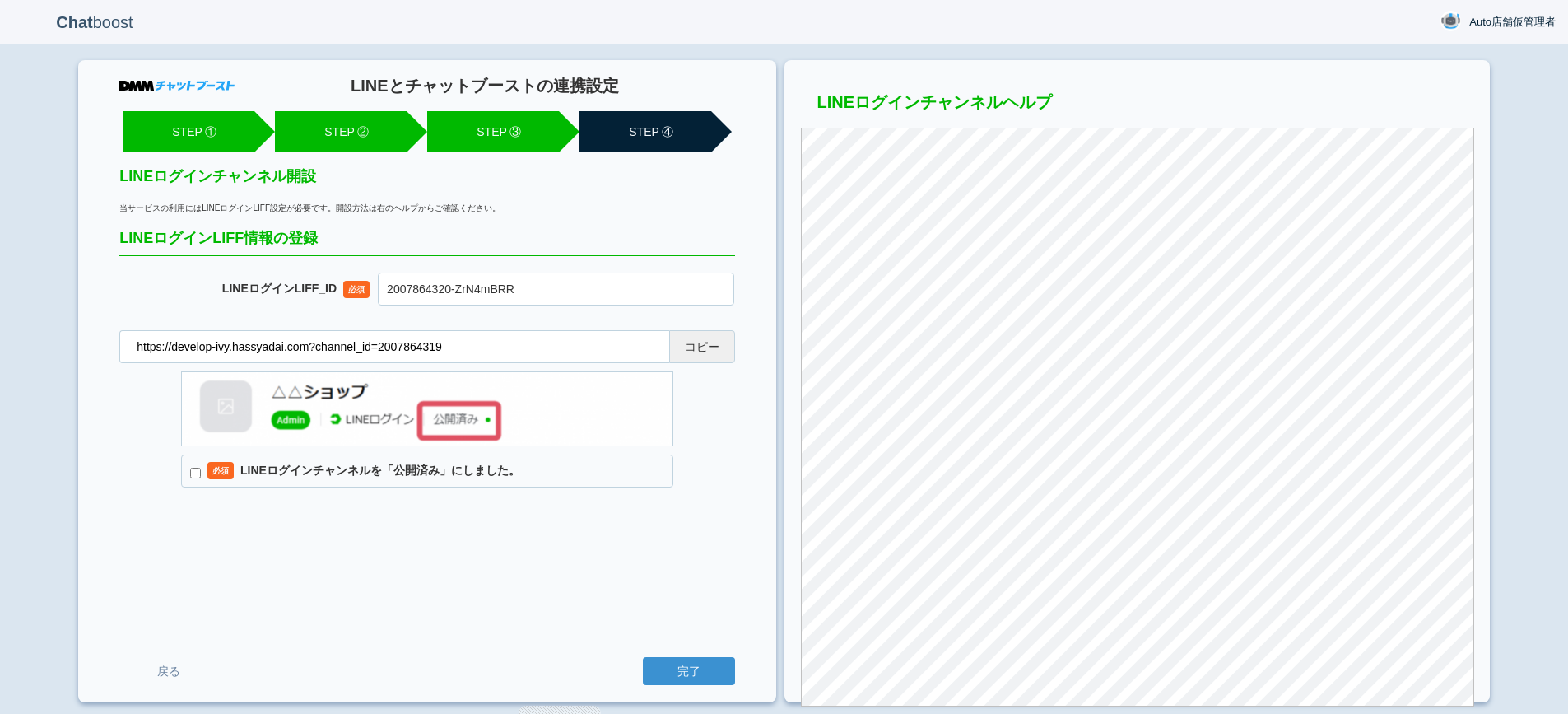 click on "必須 LINEログインチャンネルを「公開済み」にしました。" at bounding box center (427, 471) 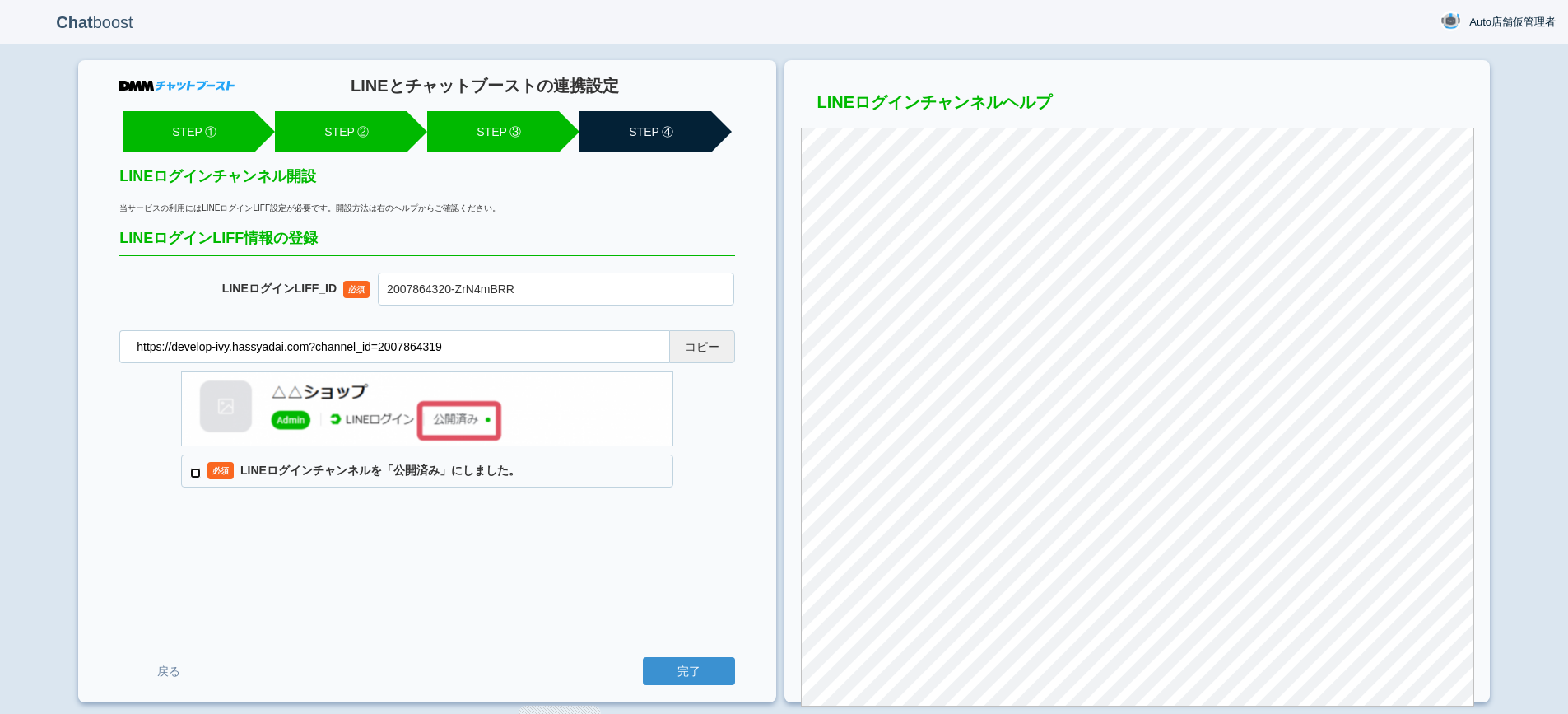 checkbox on "true" 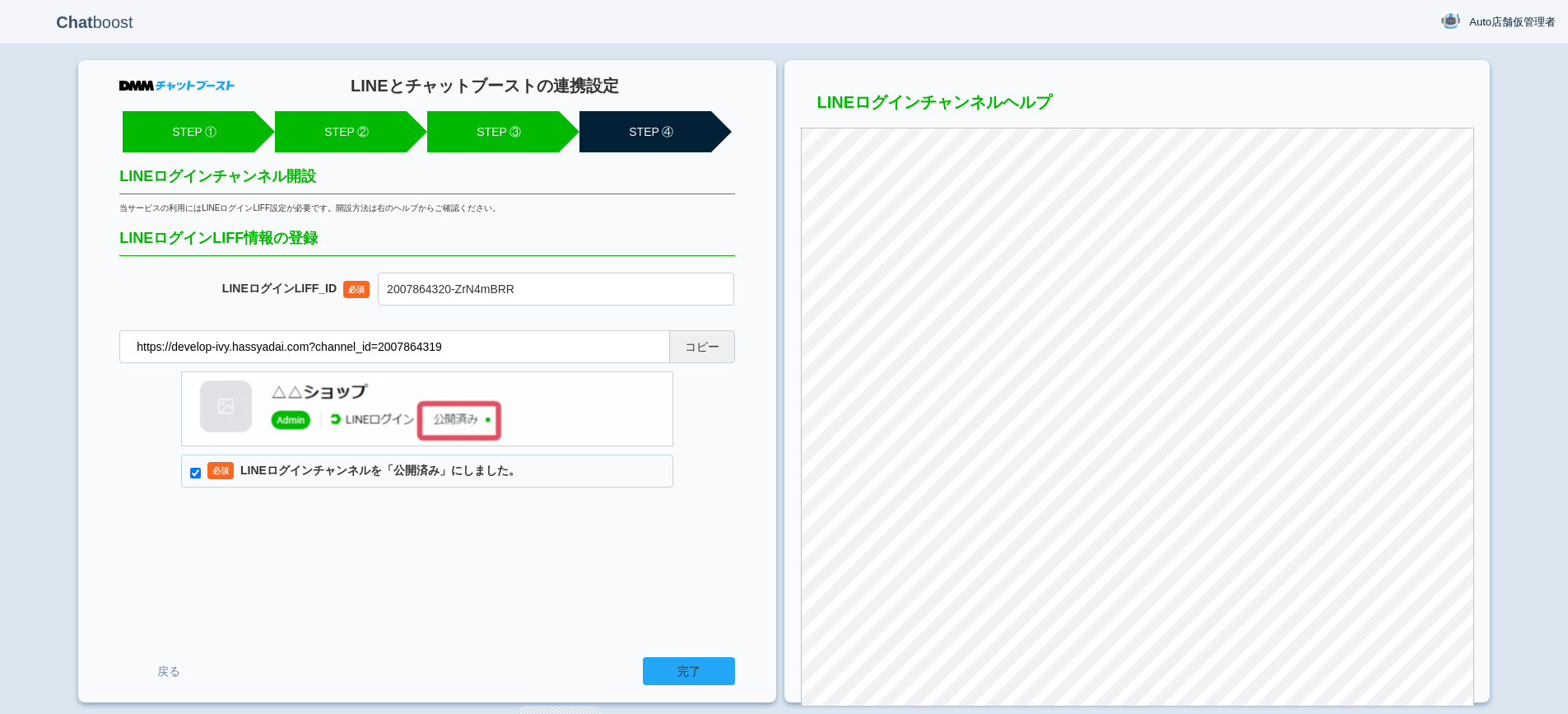 click on "完了" at bounding box center (689, 671) 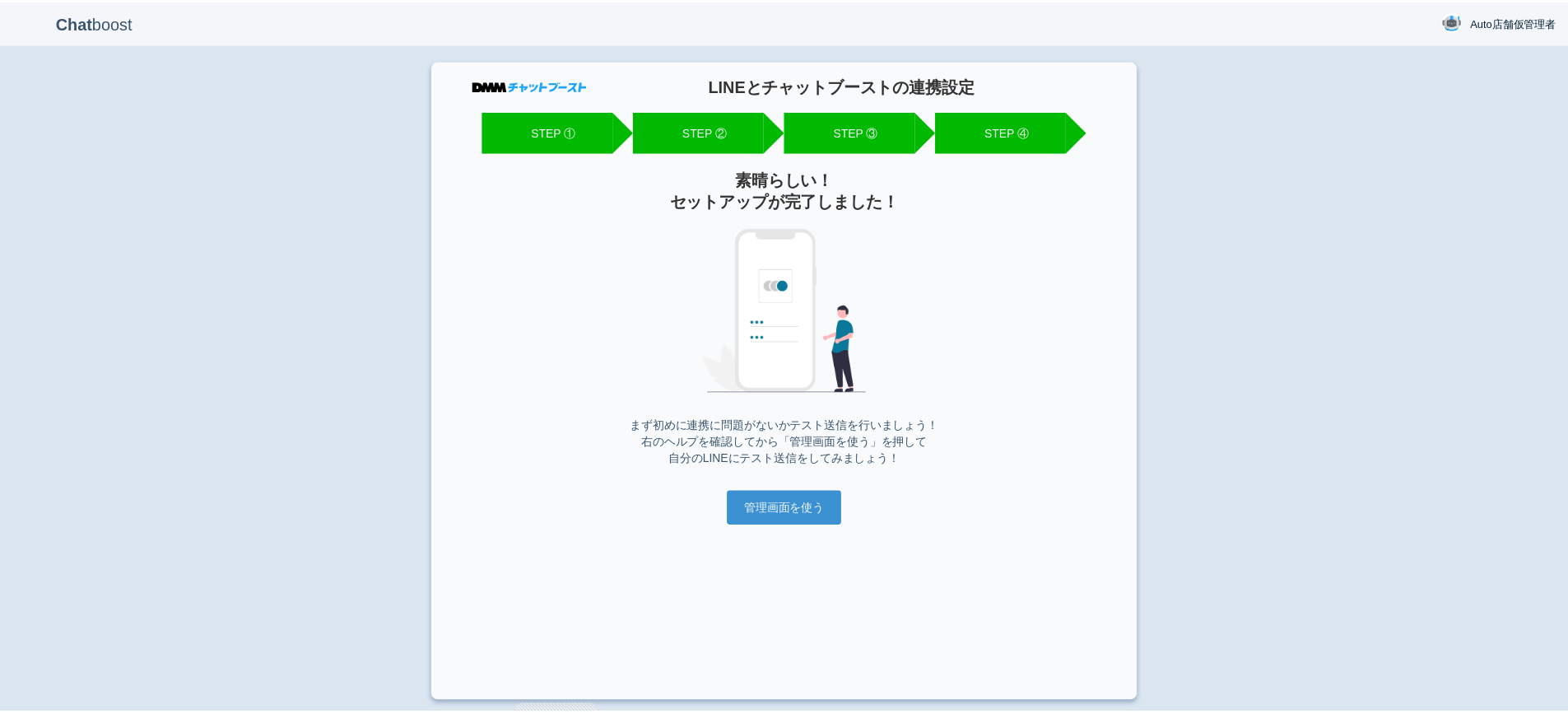 scroll, scrollTop: 0, scrollLeft: 0, axis: both 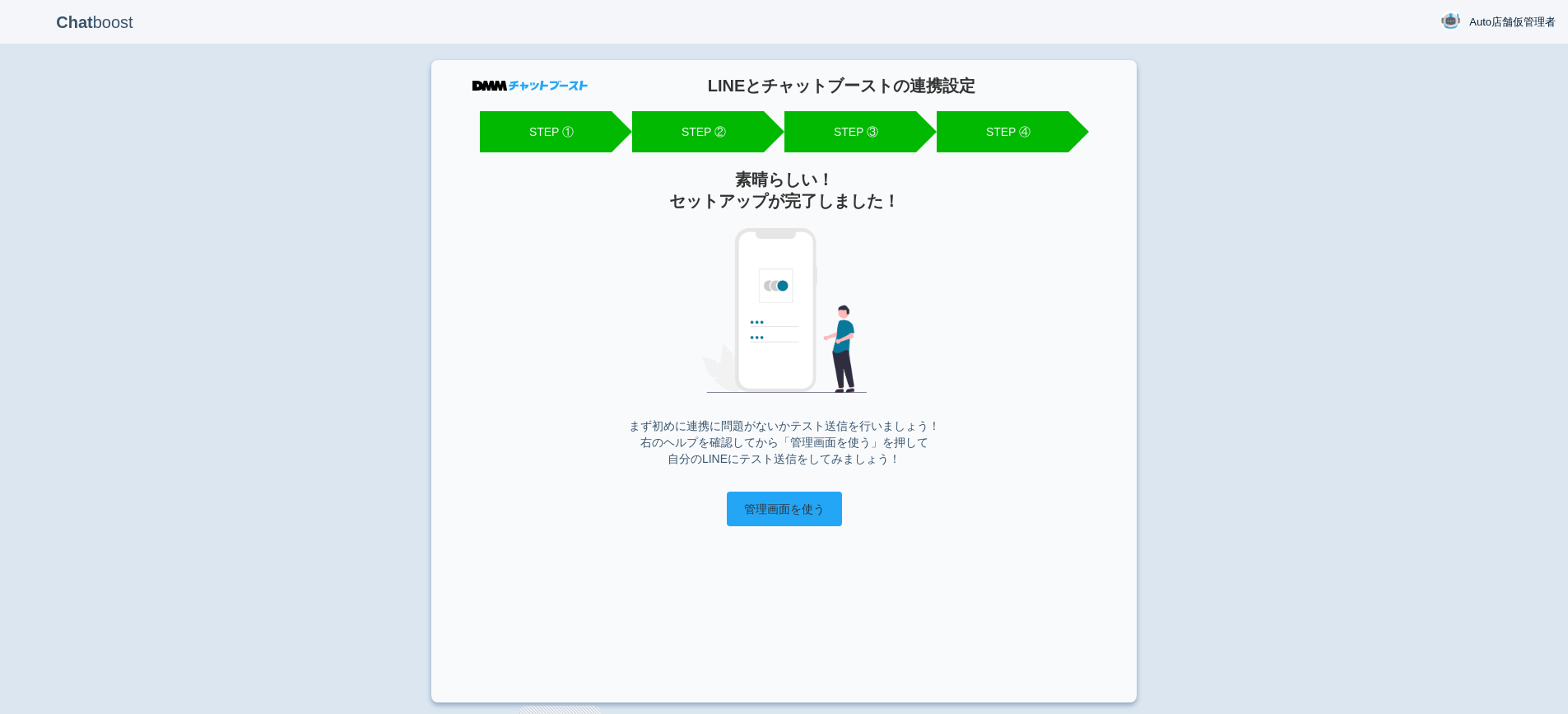 click on "管理画面を使う" at bounding box center (784, 509) 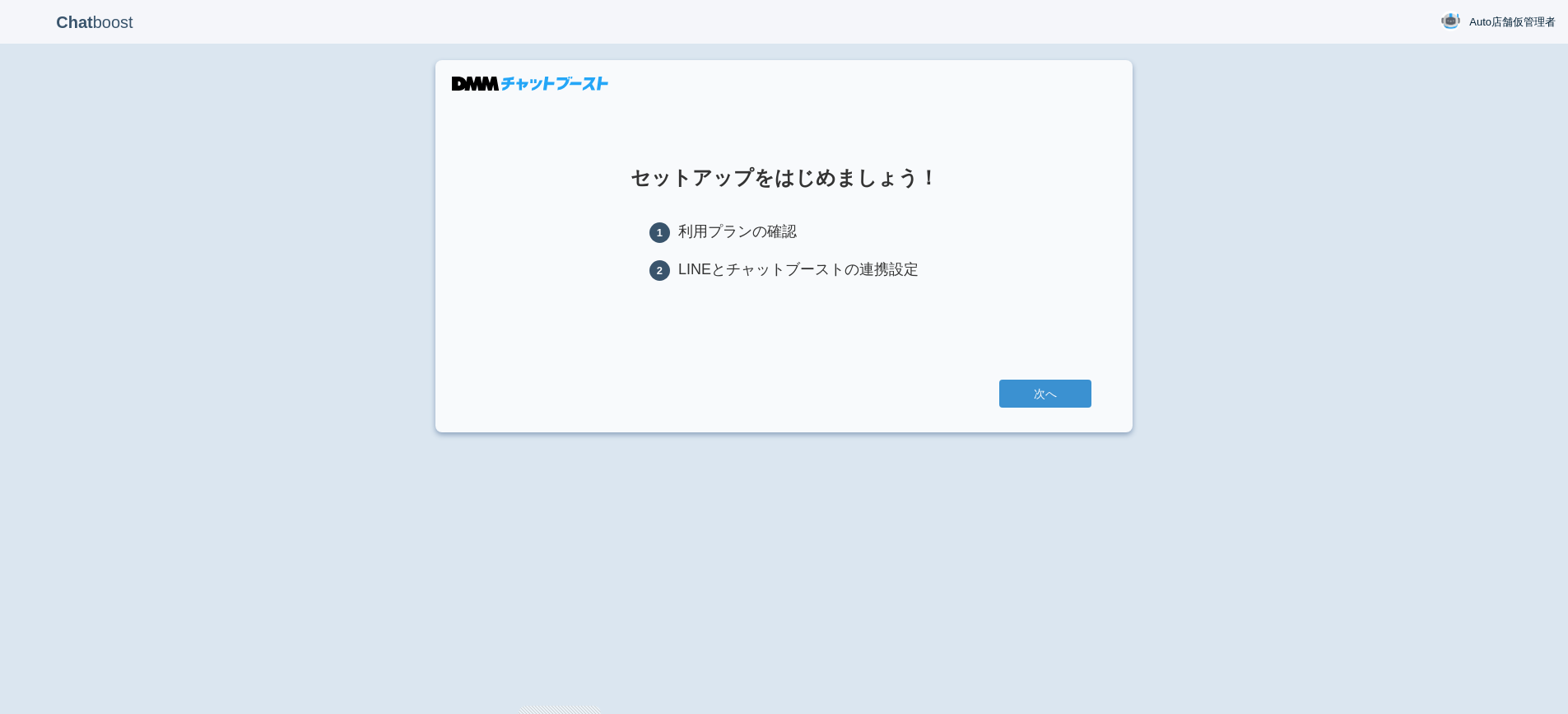 scroll, scrollTop: 0, scrollLeft: 0, axis: both 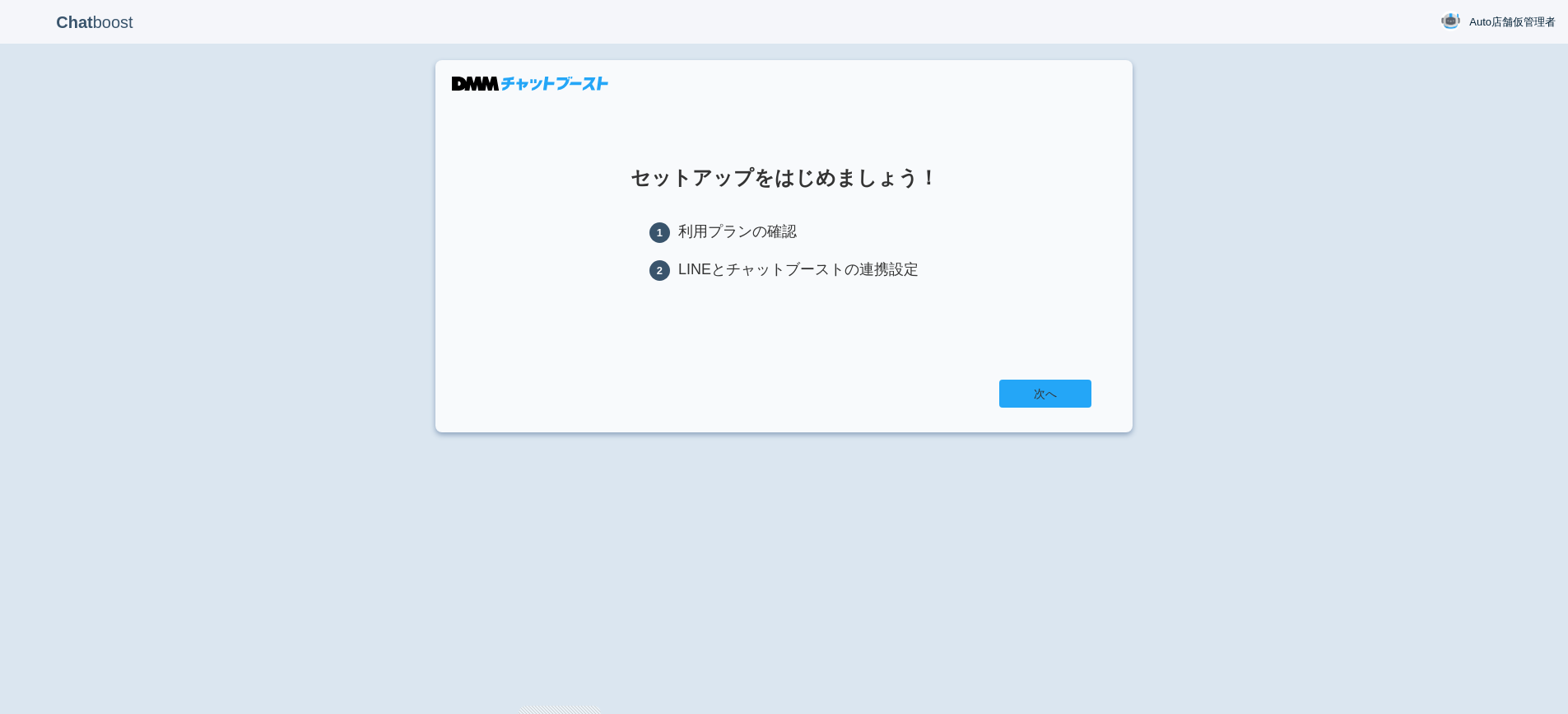 click on "次へ" at bounding box center [1045, 394] 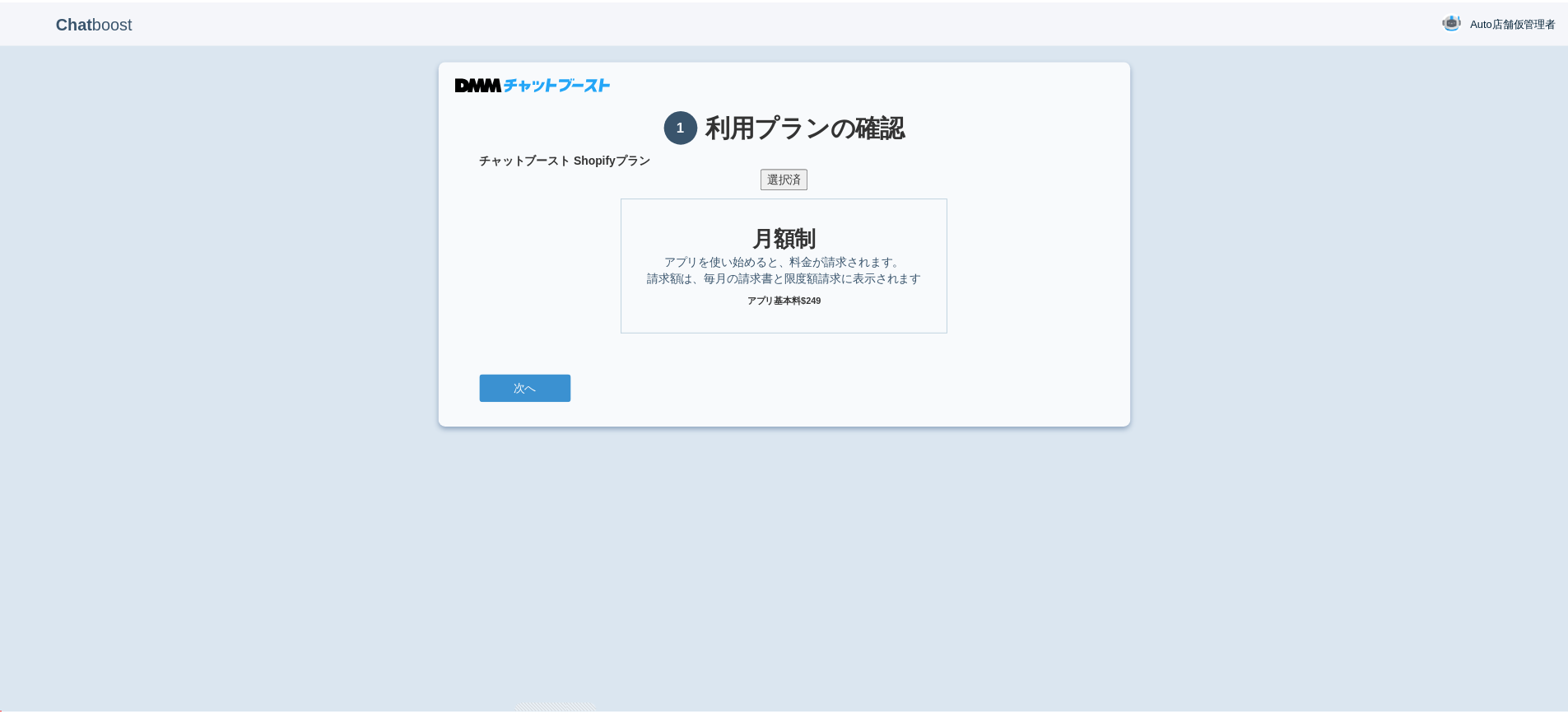 scroll, scrollTop: 0, scrollLeft: 0, axis: both 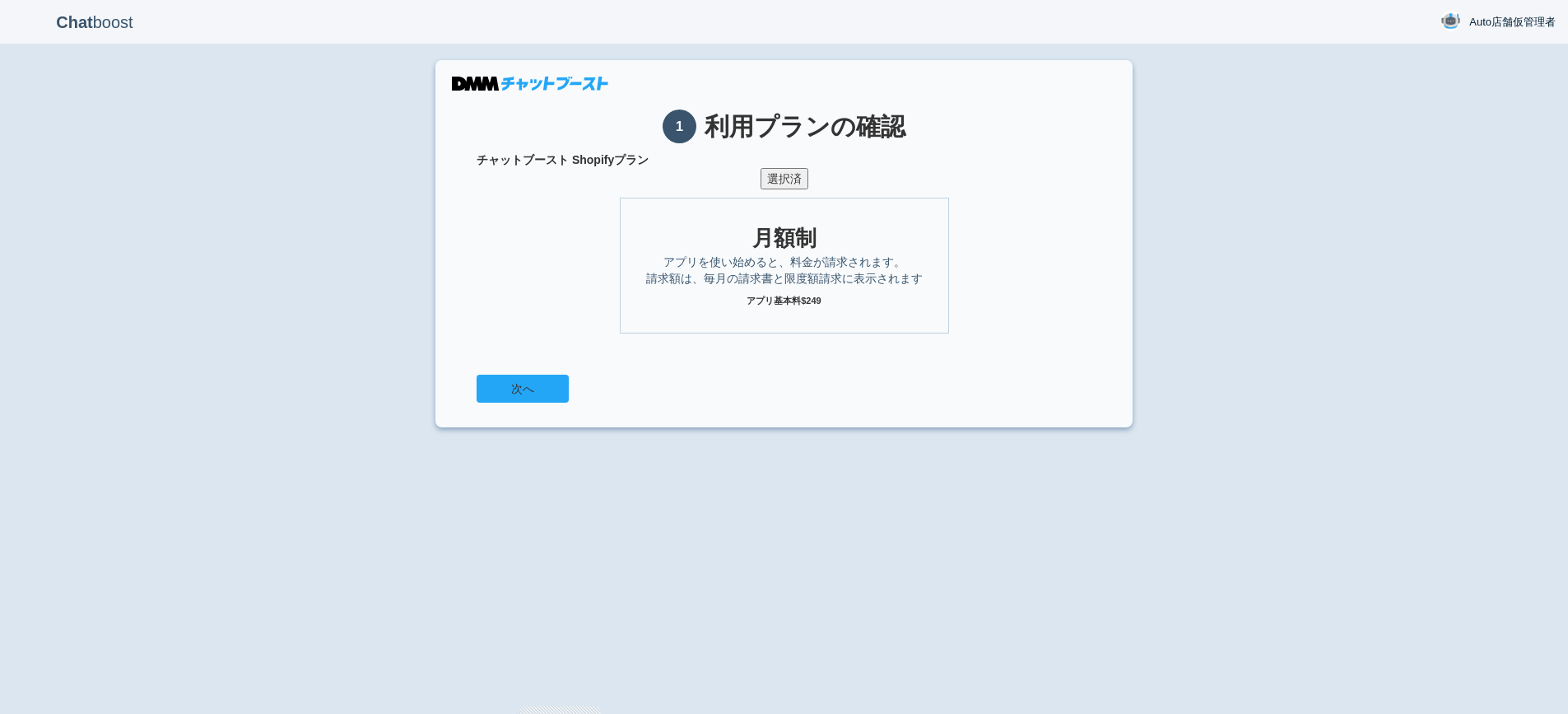 click on "次へ" at bounding box center [523, 389] 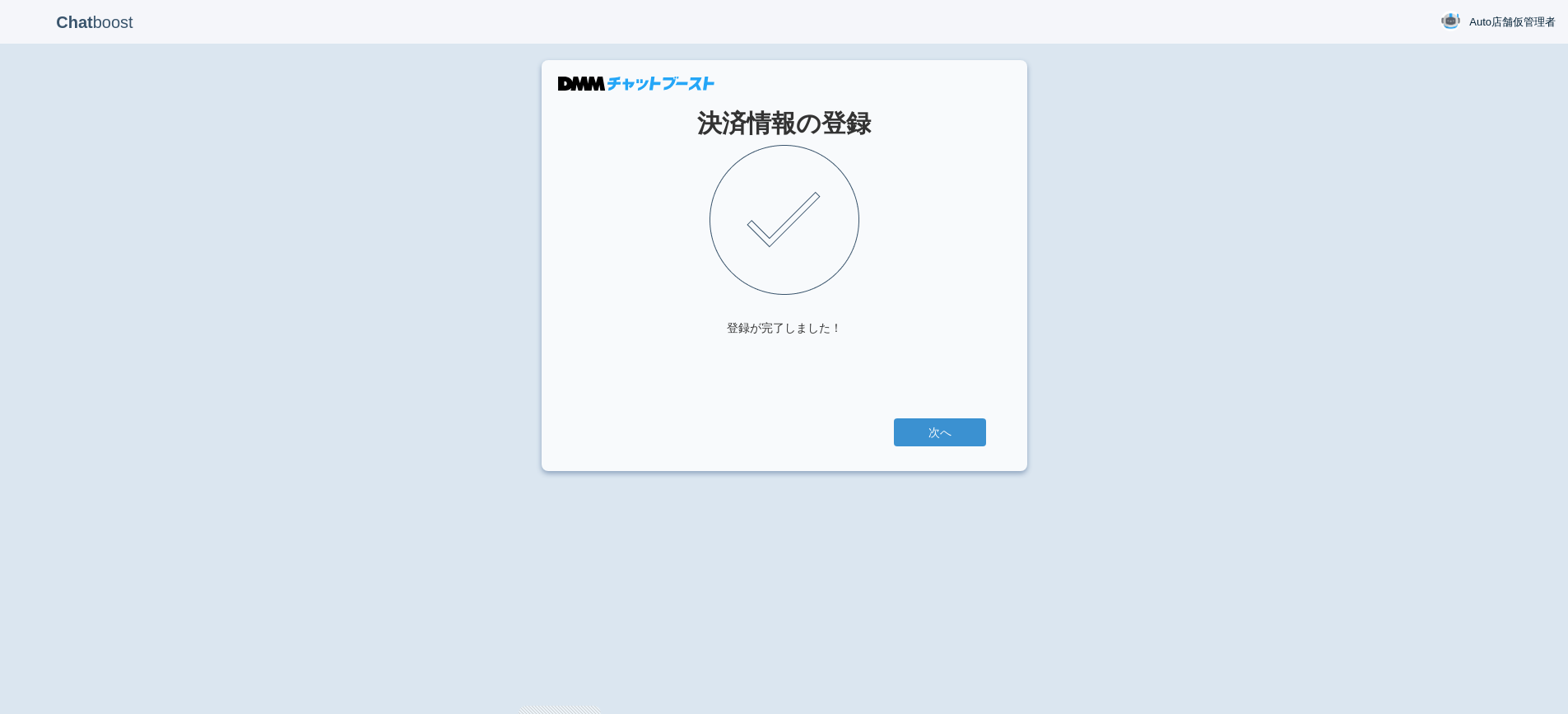 scroll, scrollTop: 0, scrollLeft: 0, axis: both 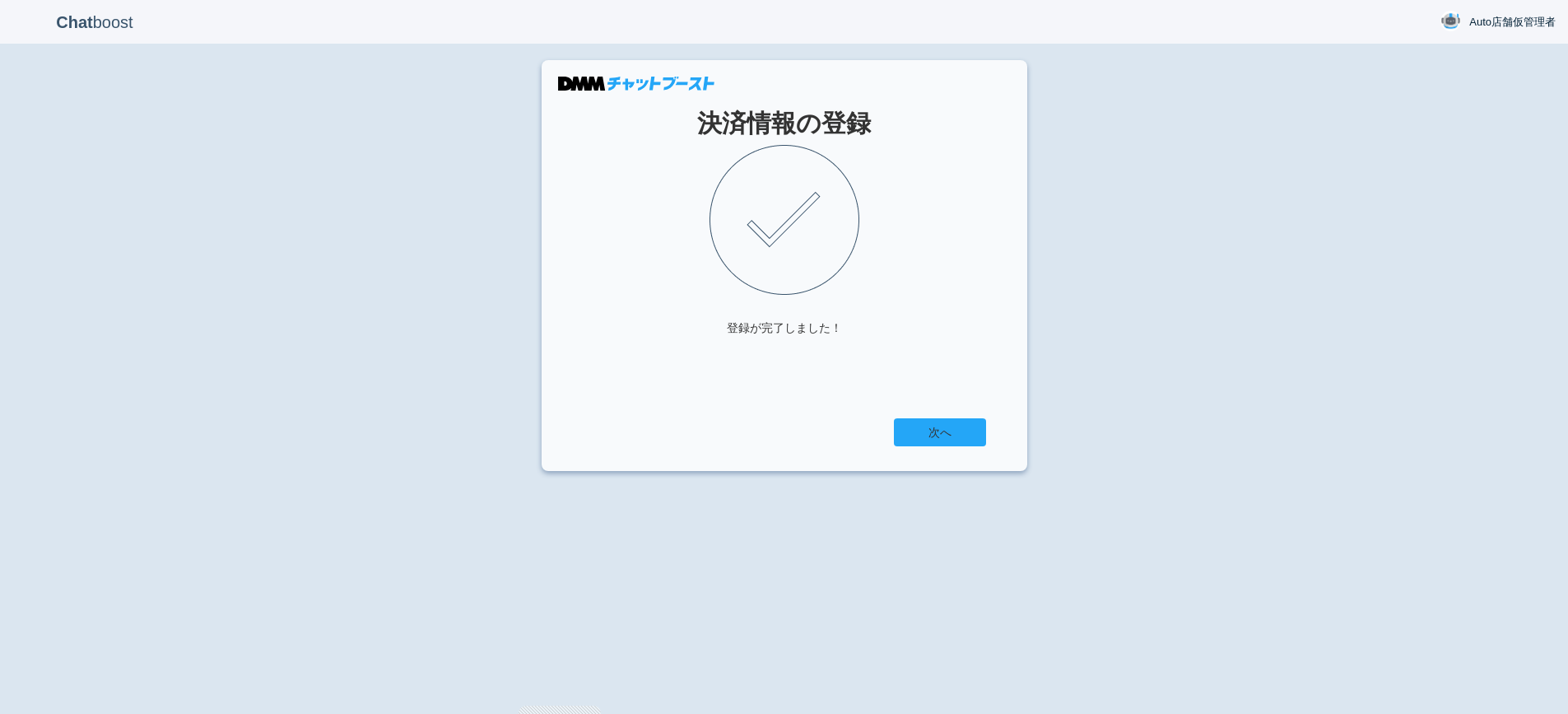 click on "次へ" at bounding box center (940, 432) 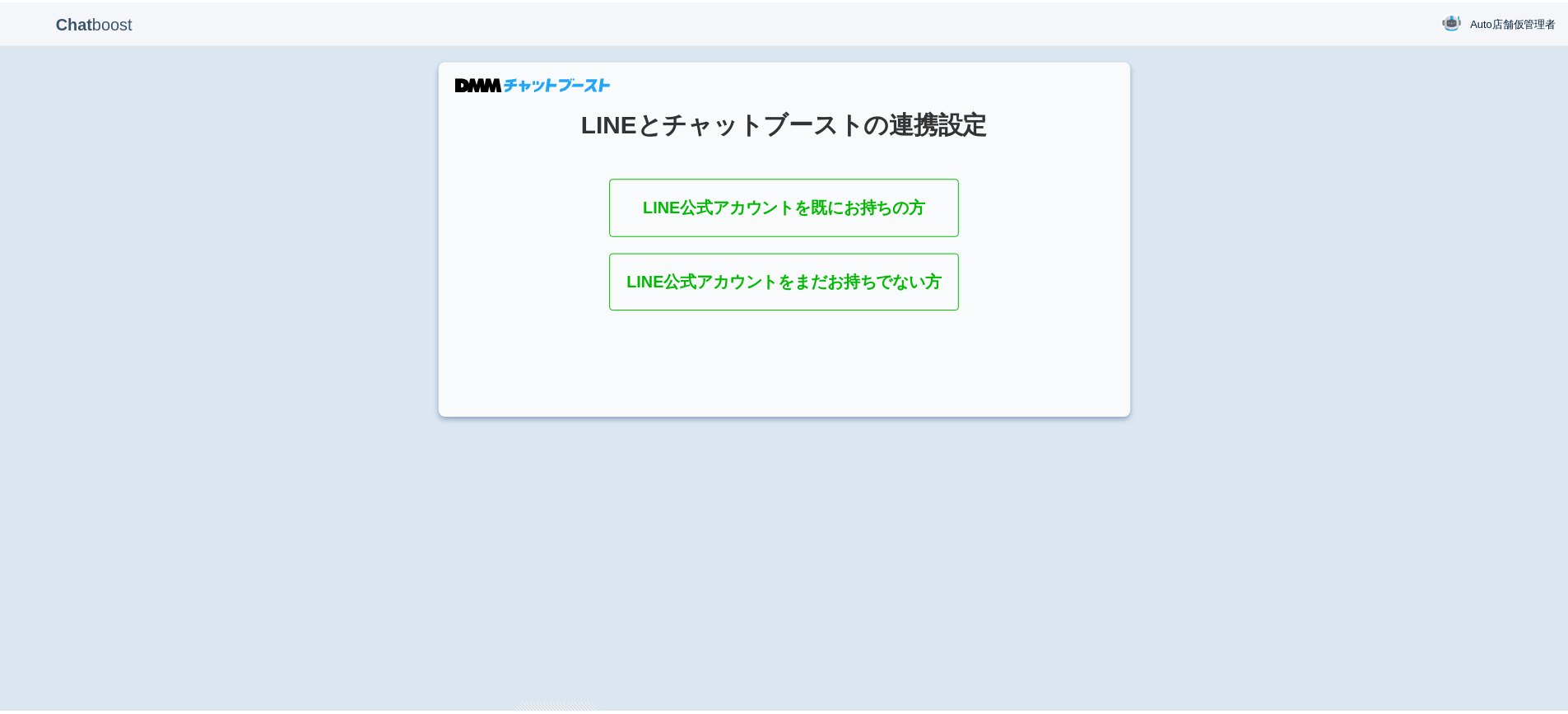 scroll, scrollTop: 0, scrollLeft: 0, axis: both 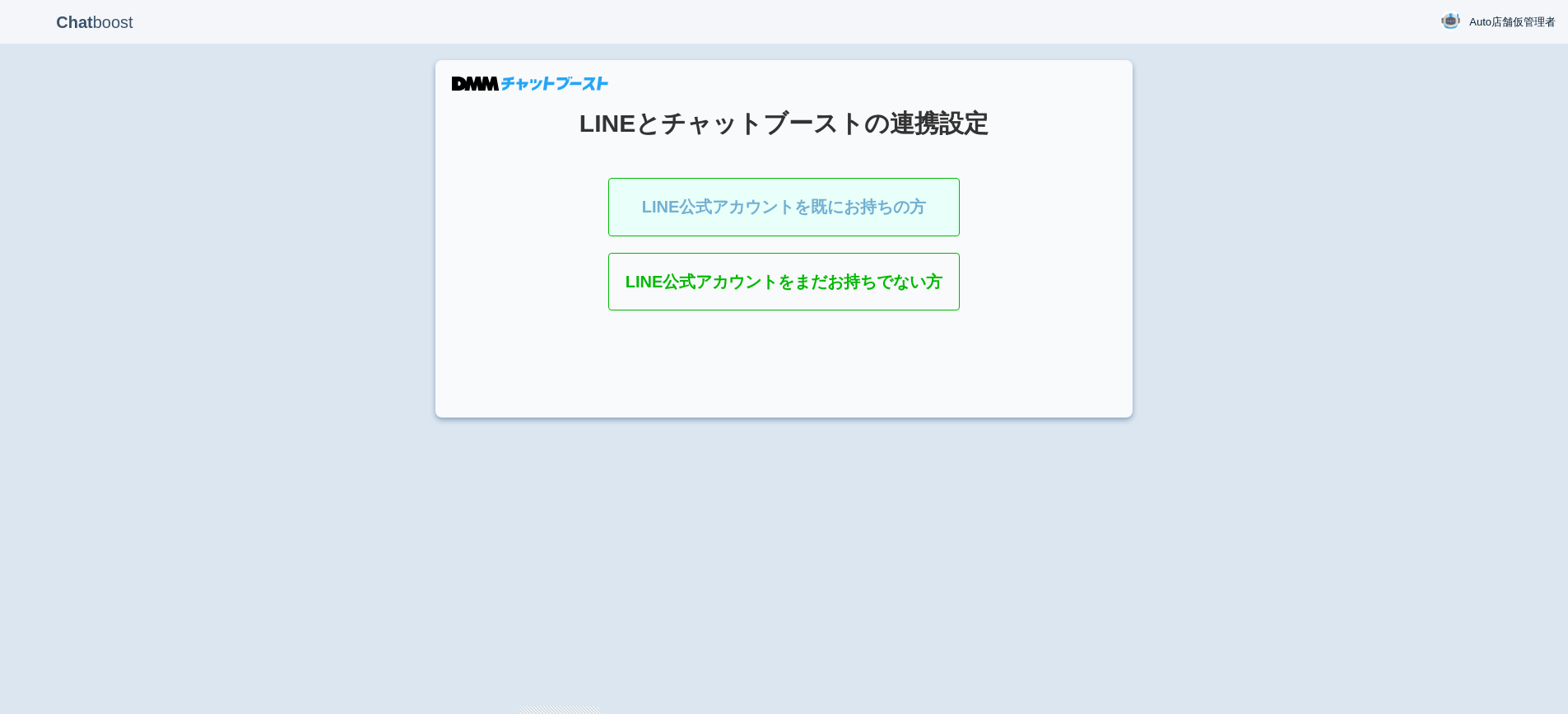 click on "LINE公式アカウントを既にお持ちの方" at bounding box center [784, 207] 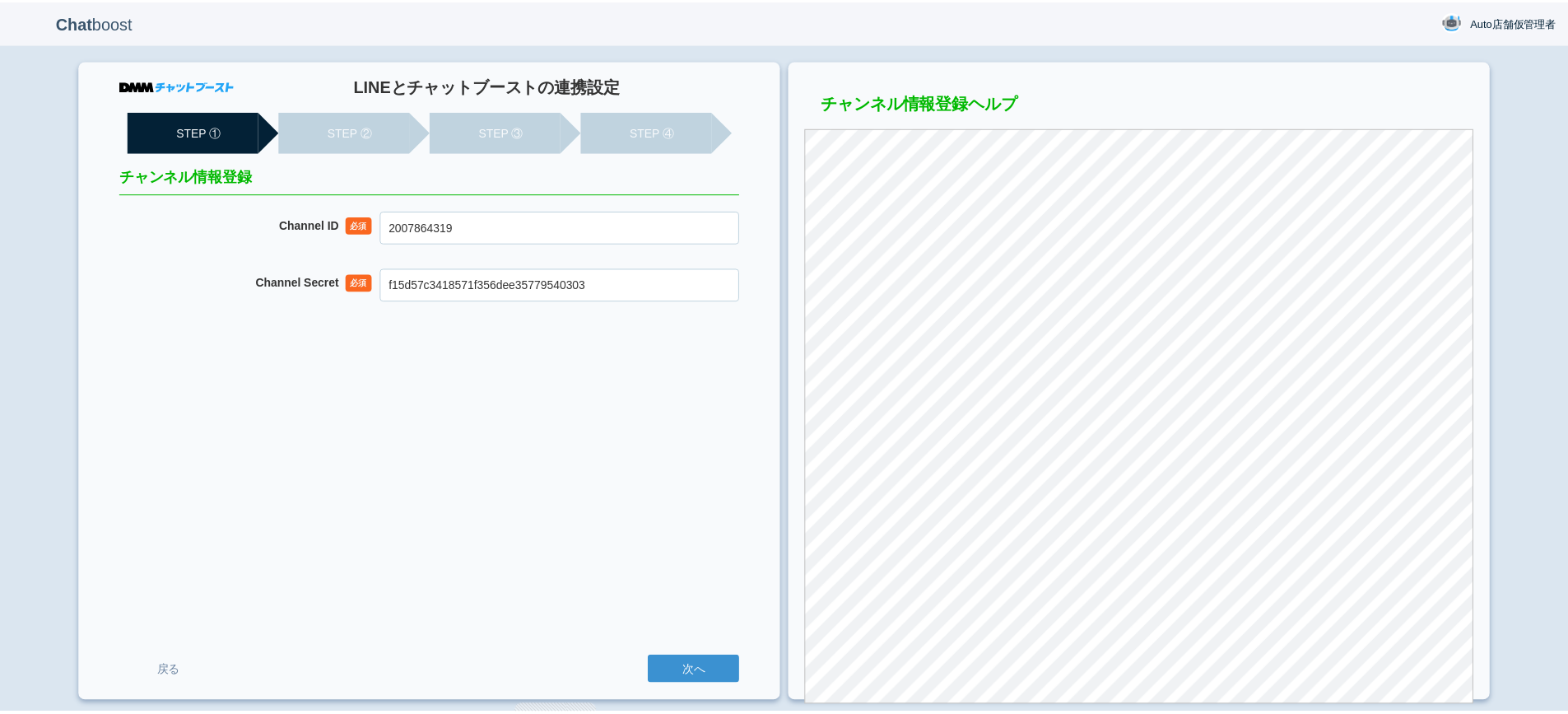 scroll, scrollTop: 0, scrollLeft: 0, axis: both 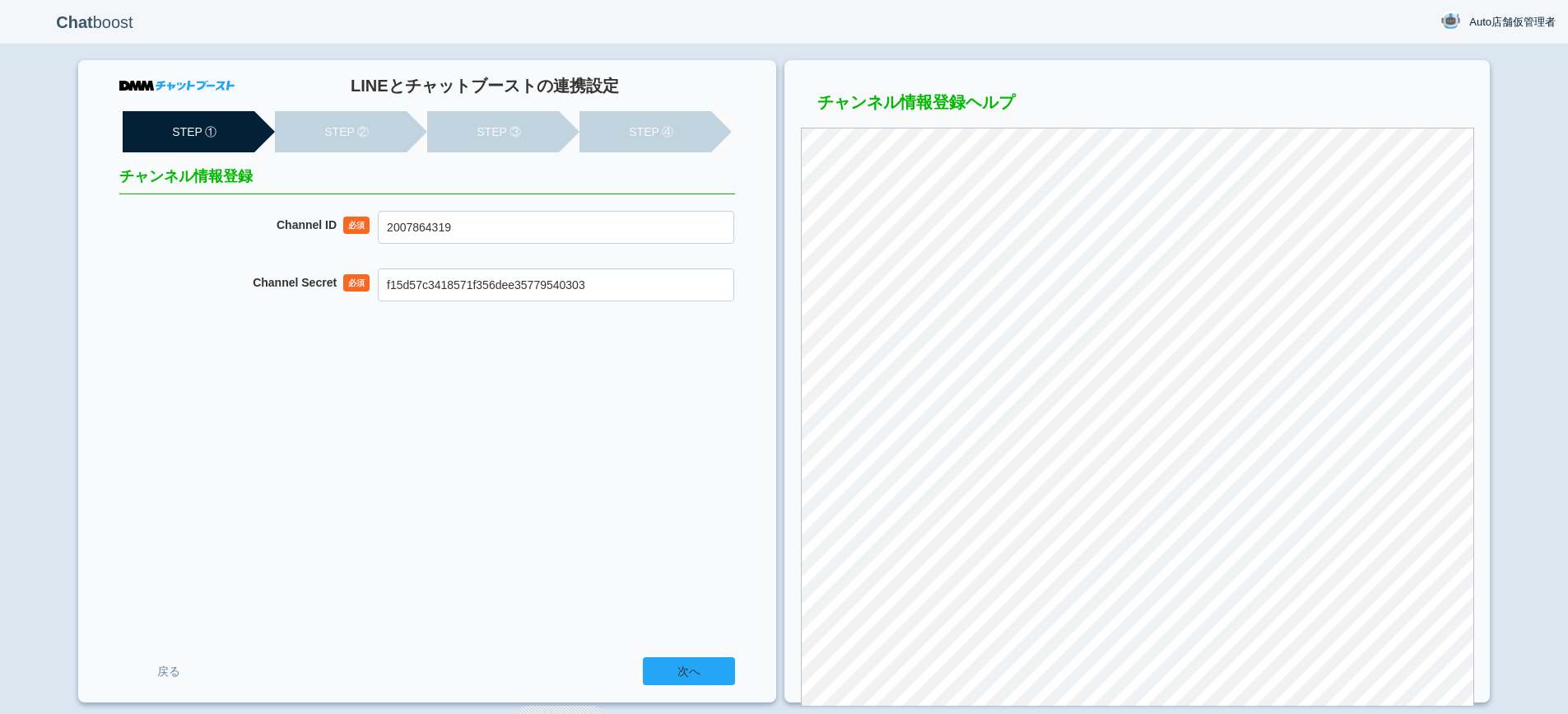 click on "次へ" at bounding box center [689, 671] 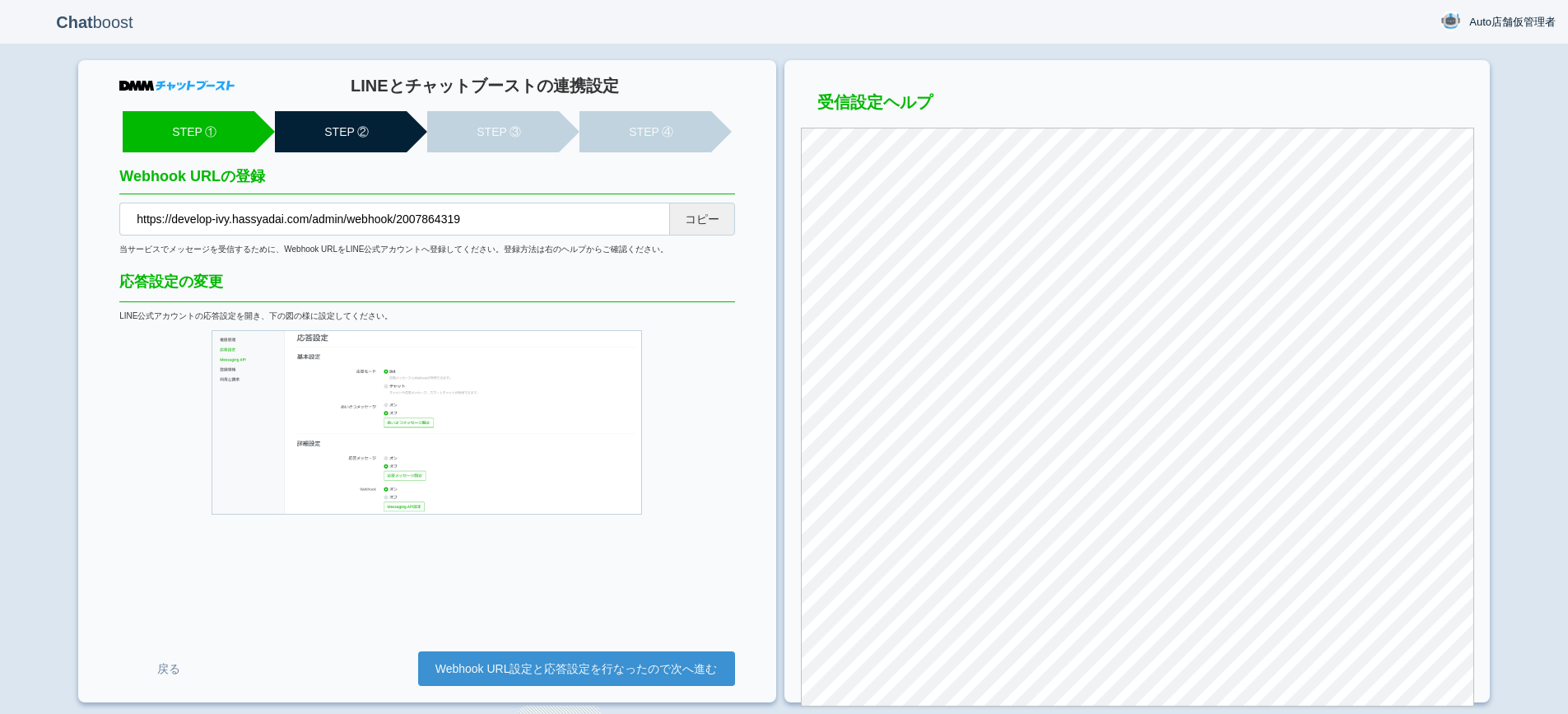 scroll, scrollTop: 0, scrollLeft: 0, axis: both 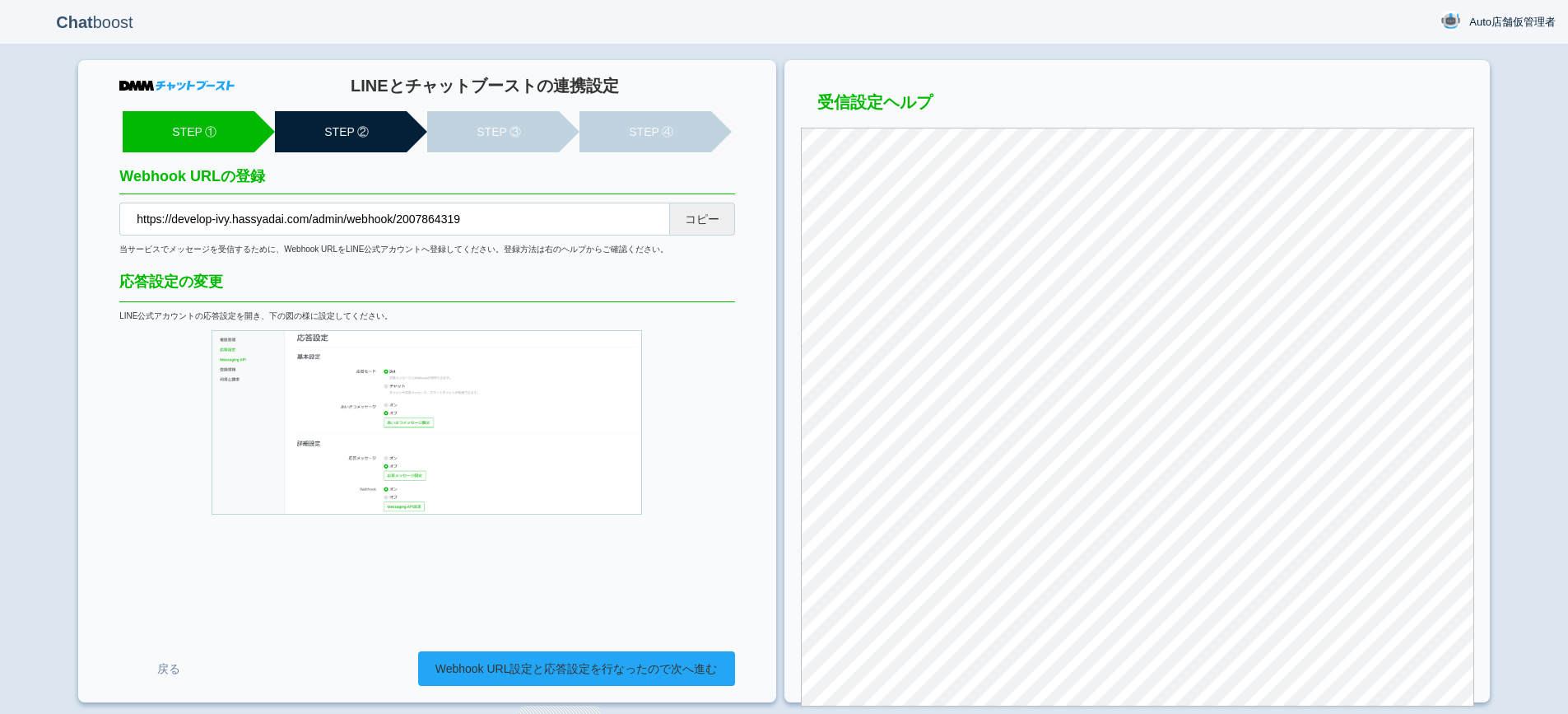 click on "Webhook URL設定と応答設定を行なったので次へ進む" at bounding box center [576, 669] 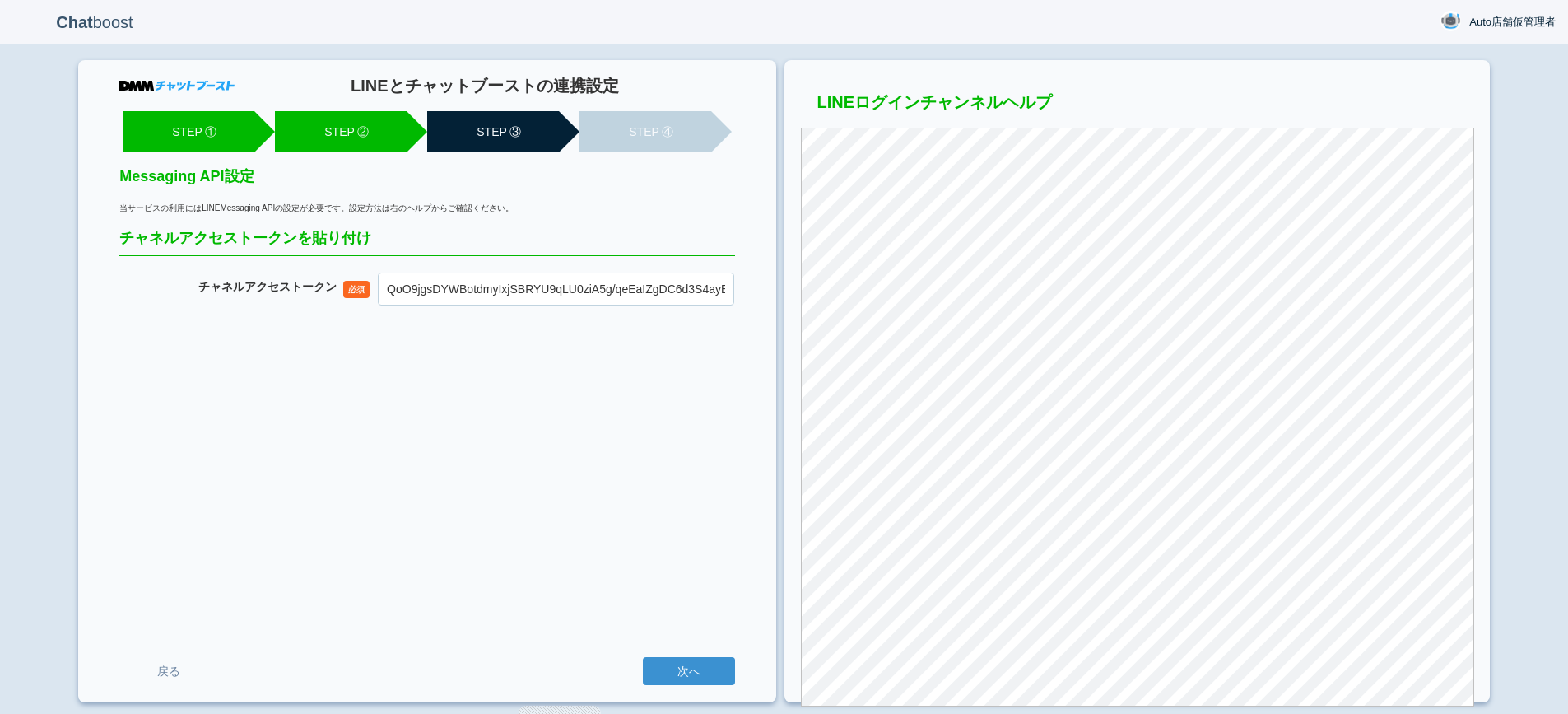 scroll, scrollTop: 0, scrollLeft: 0, axis: both 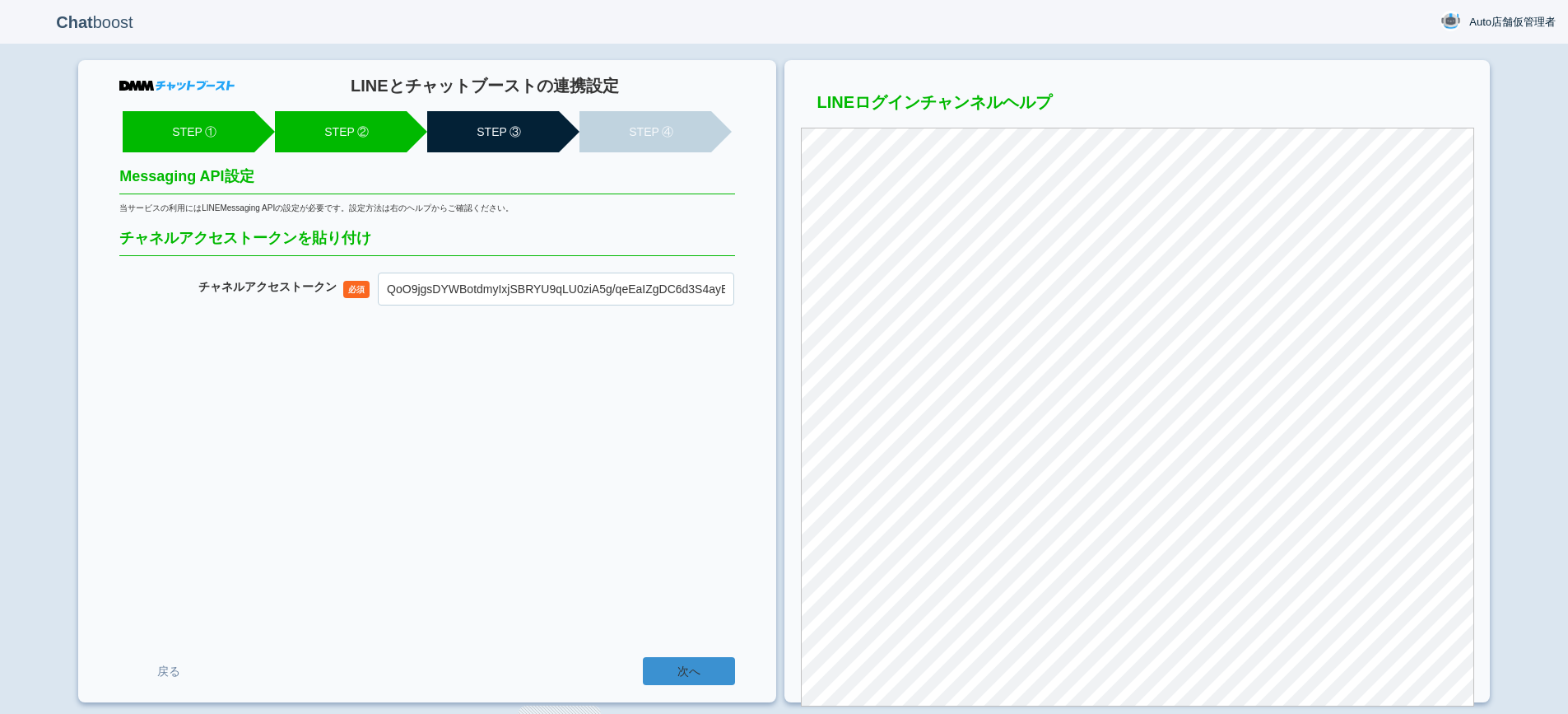 click on "次へ" at bounding box center [689, 671] 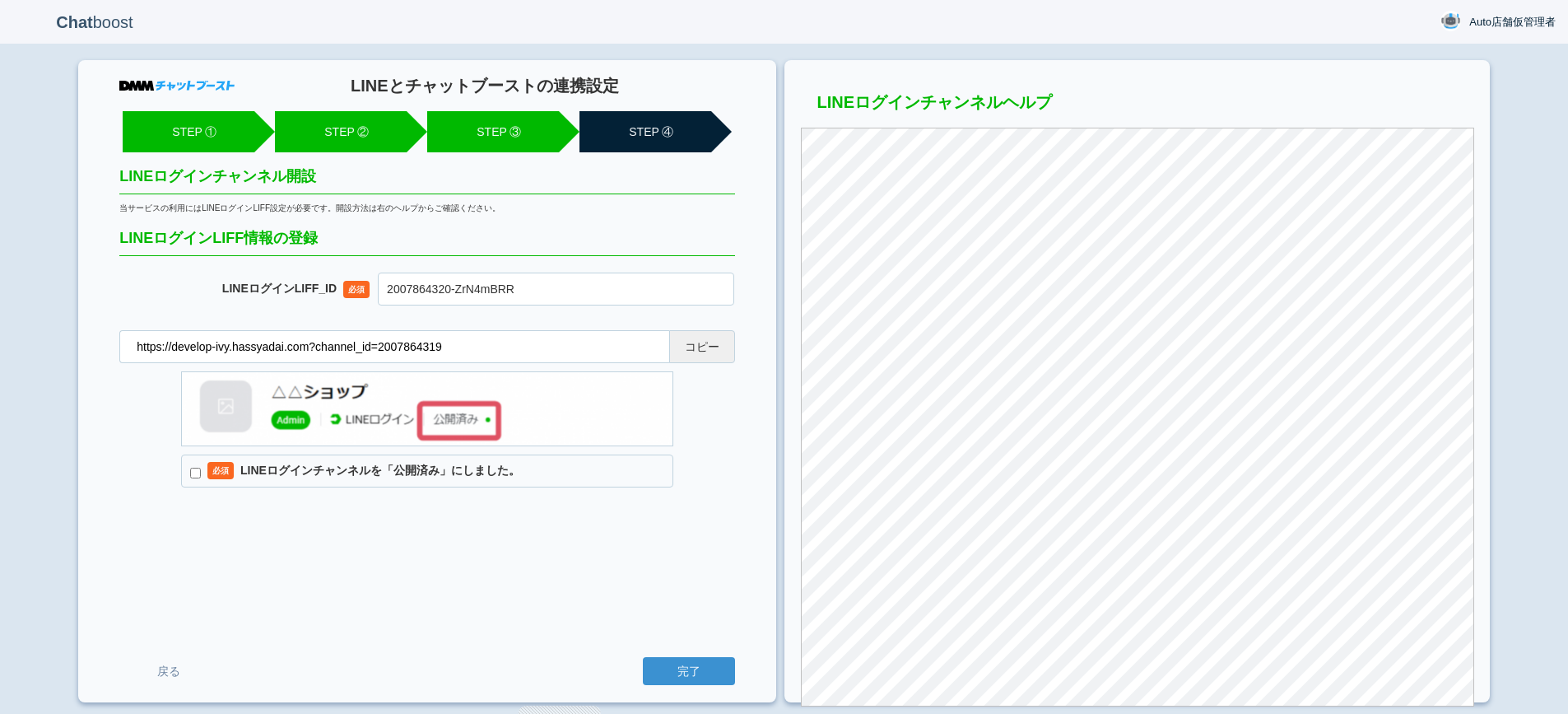 scroll, scrollTop: 0, scrollLeft: 0, axis: both 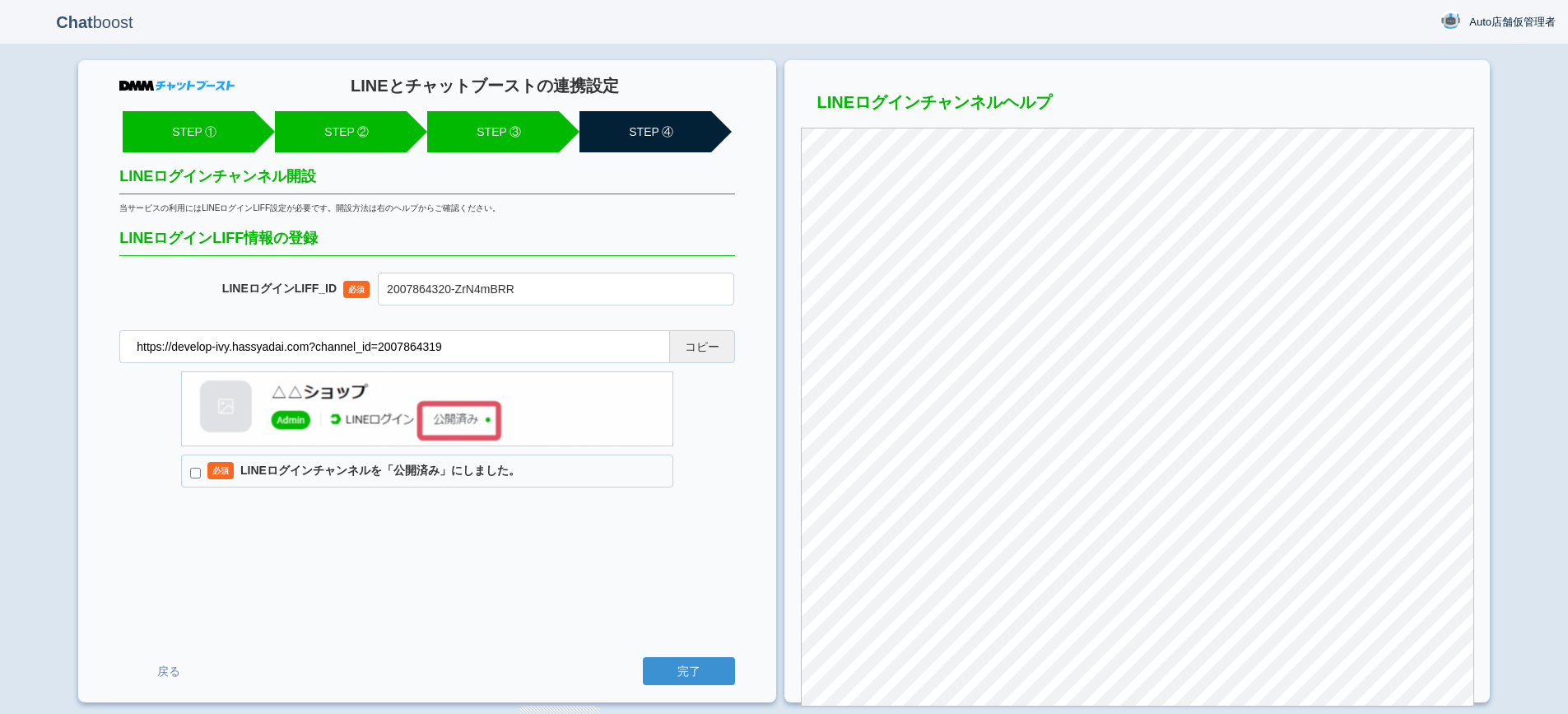 click on "必須 LINEログインチャンネルを「公開済み」にしました。" at bounding box center (427, 471) 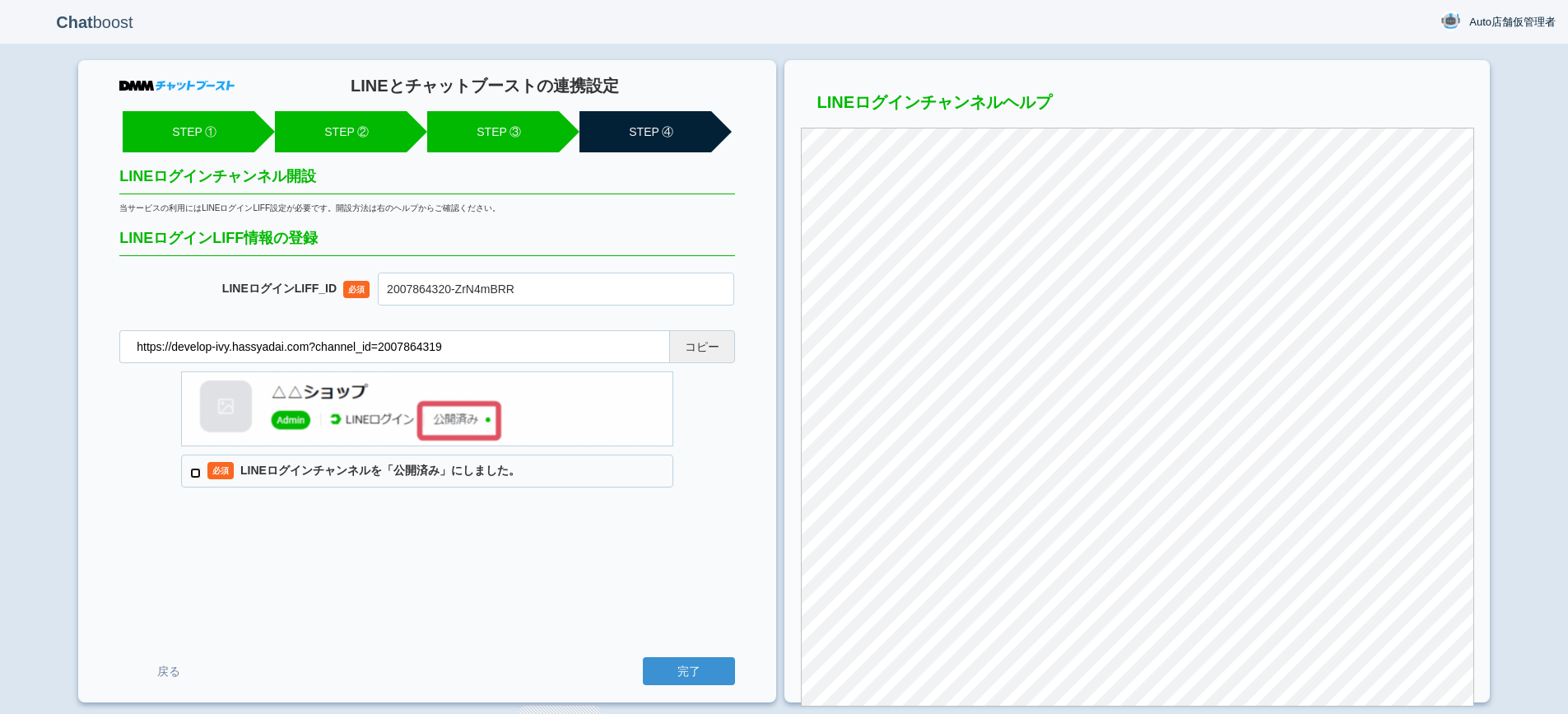checkbox on "true" 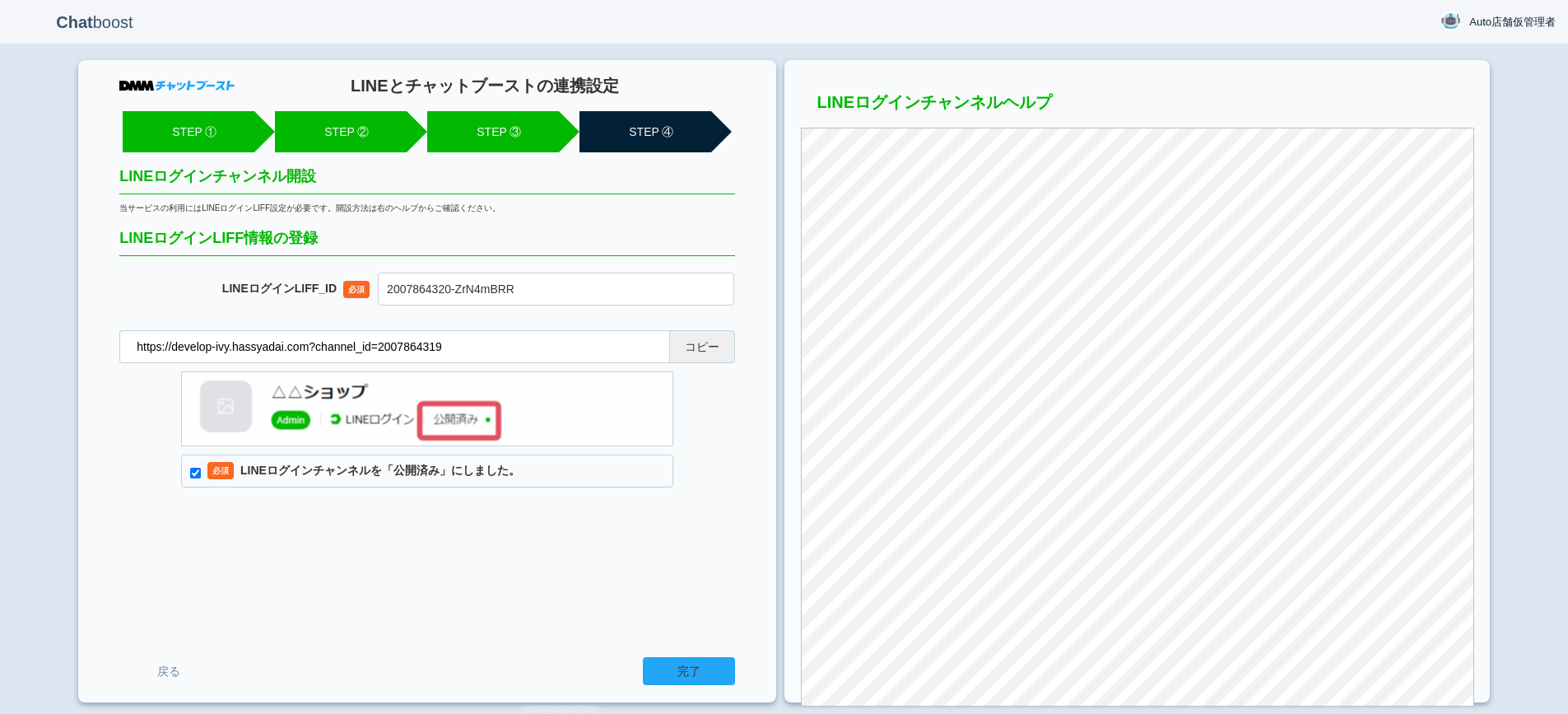 click on "完了" at bounding box center (689, 671) 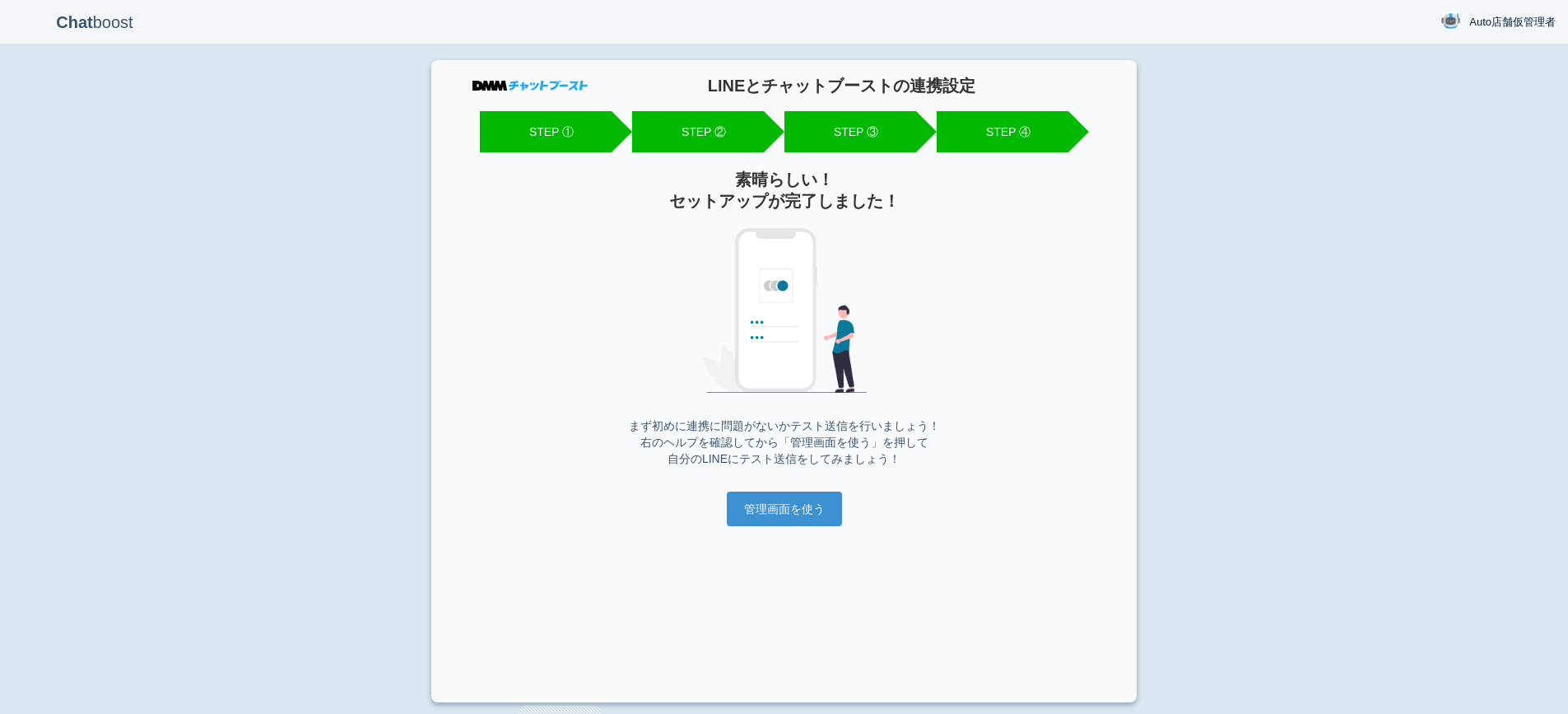 scroll, scrollTop: 0, scrollLeft: 0, axis: both 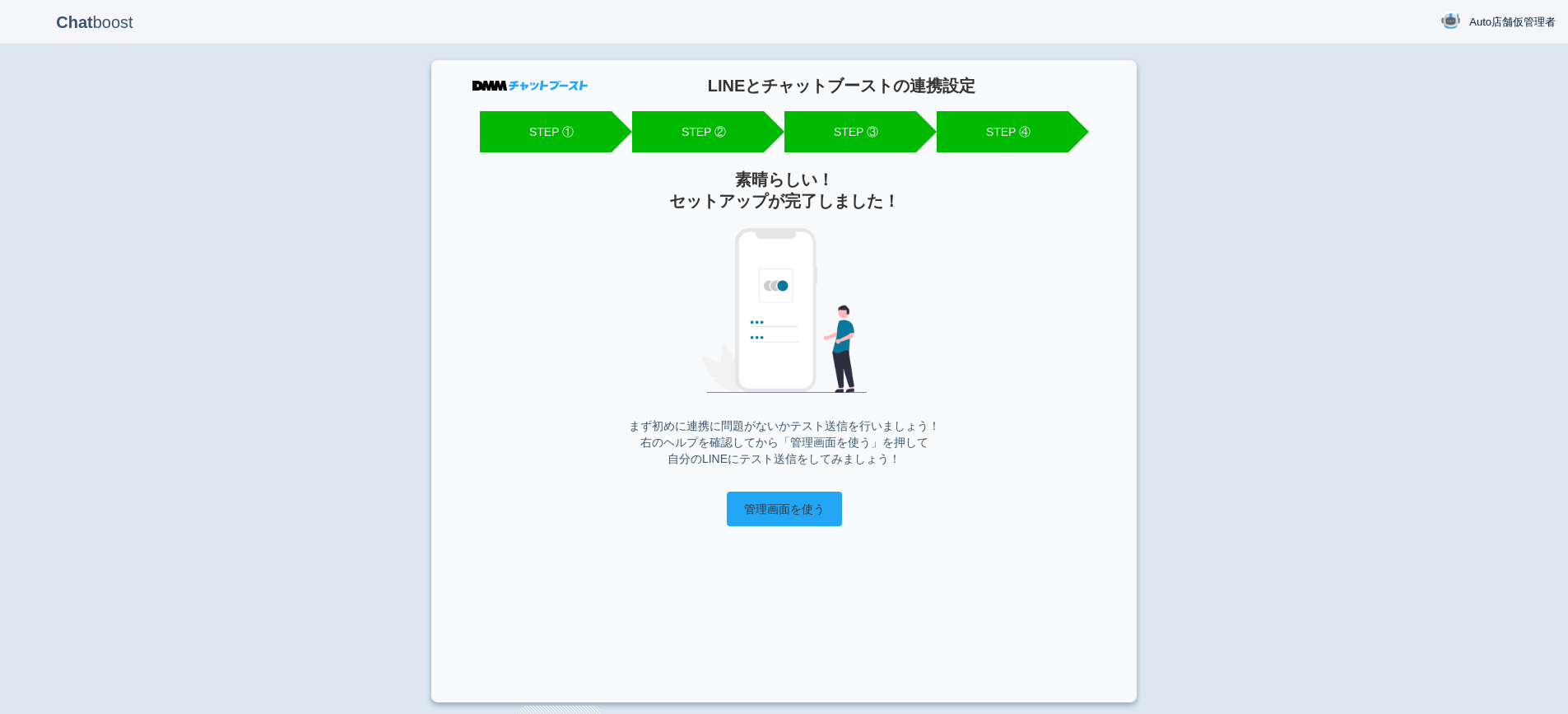 click on "管理画面を使う" at bounding box center (784, 509) 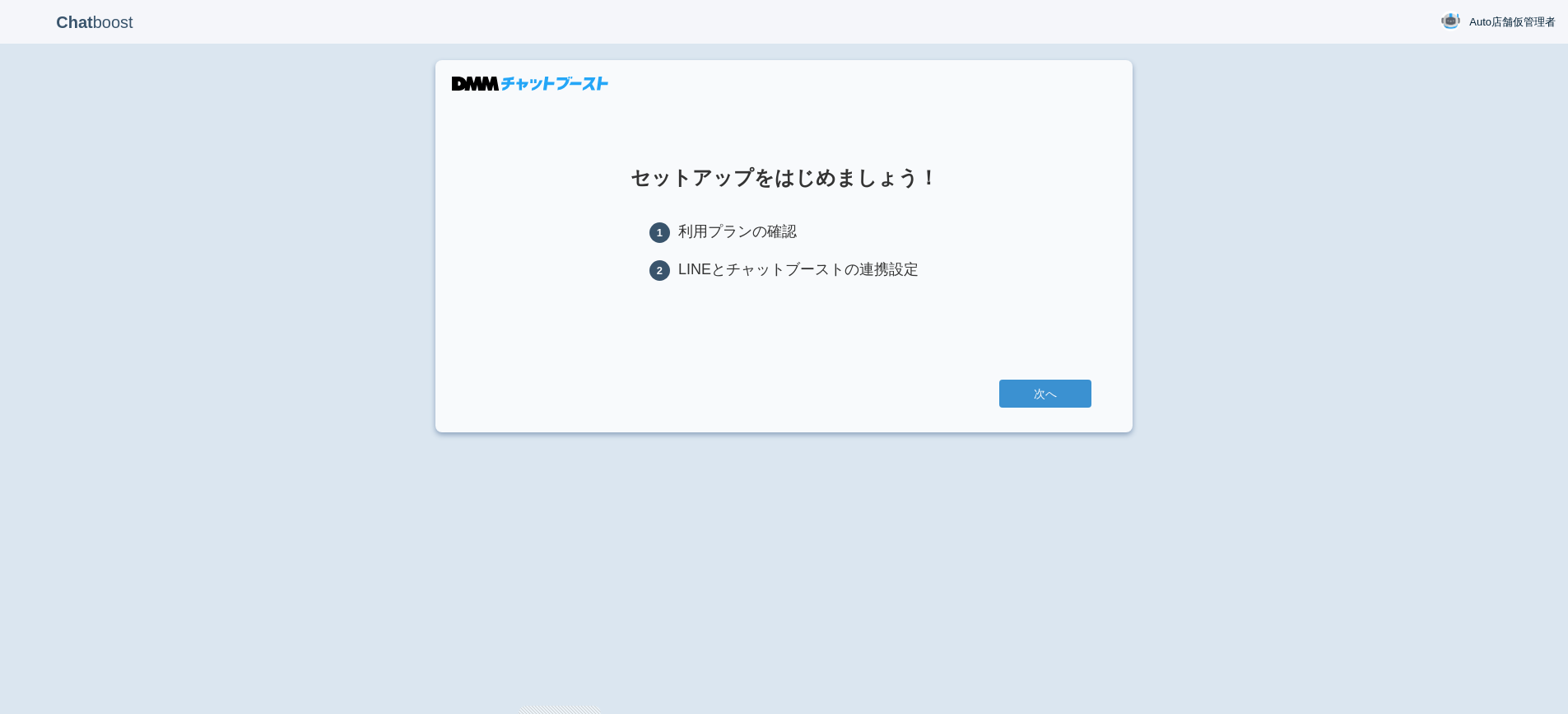 scroll, scrollTop: 0, scrollLeft: 0, axis: both 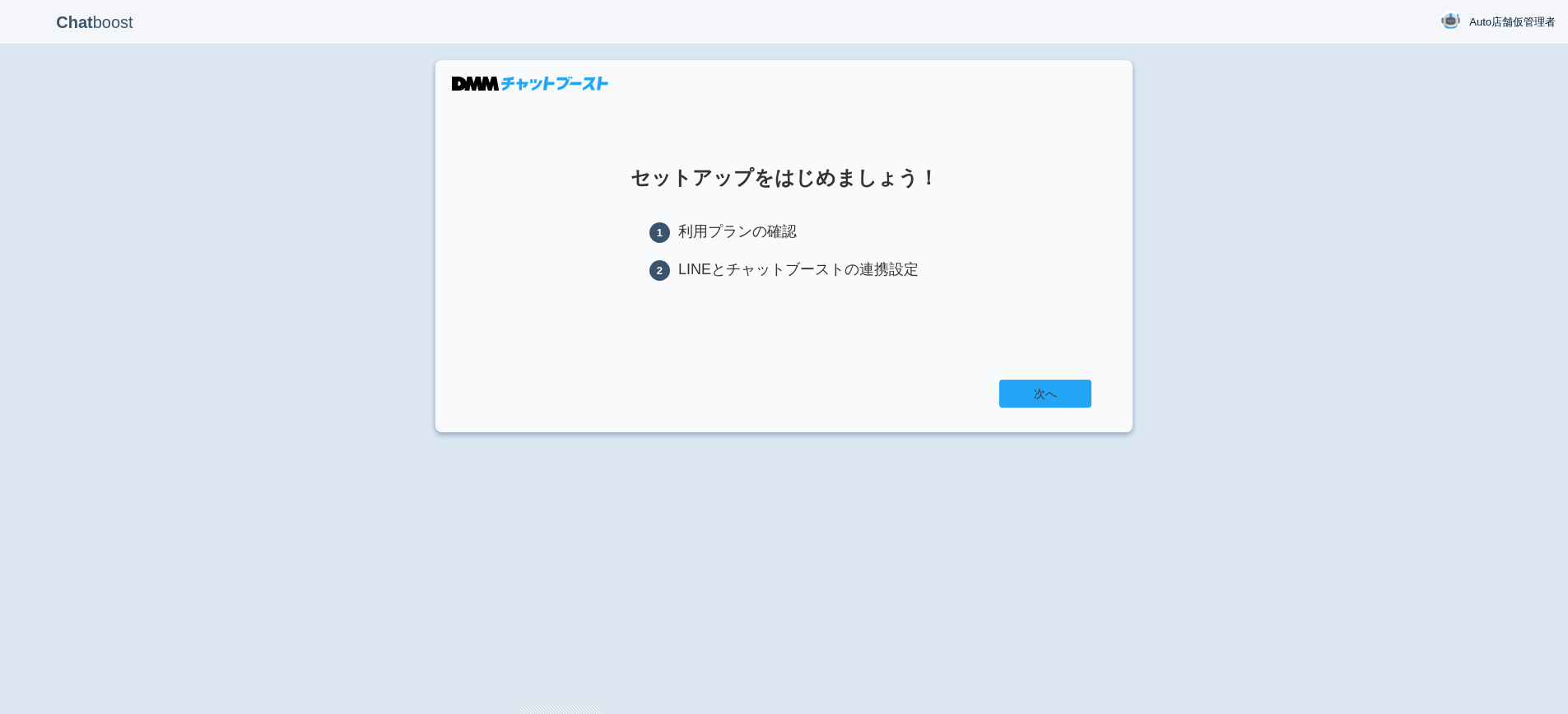 click on "次へ" at bounding box center [1045, 394] 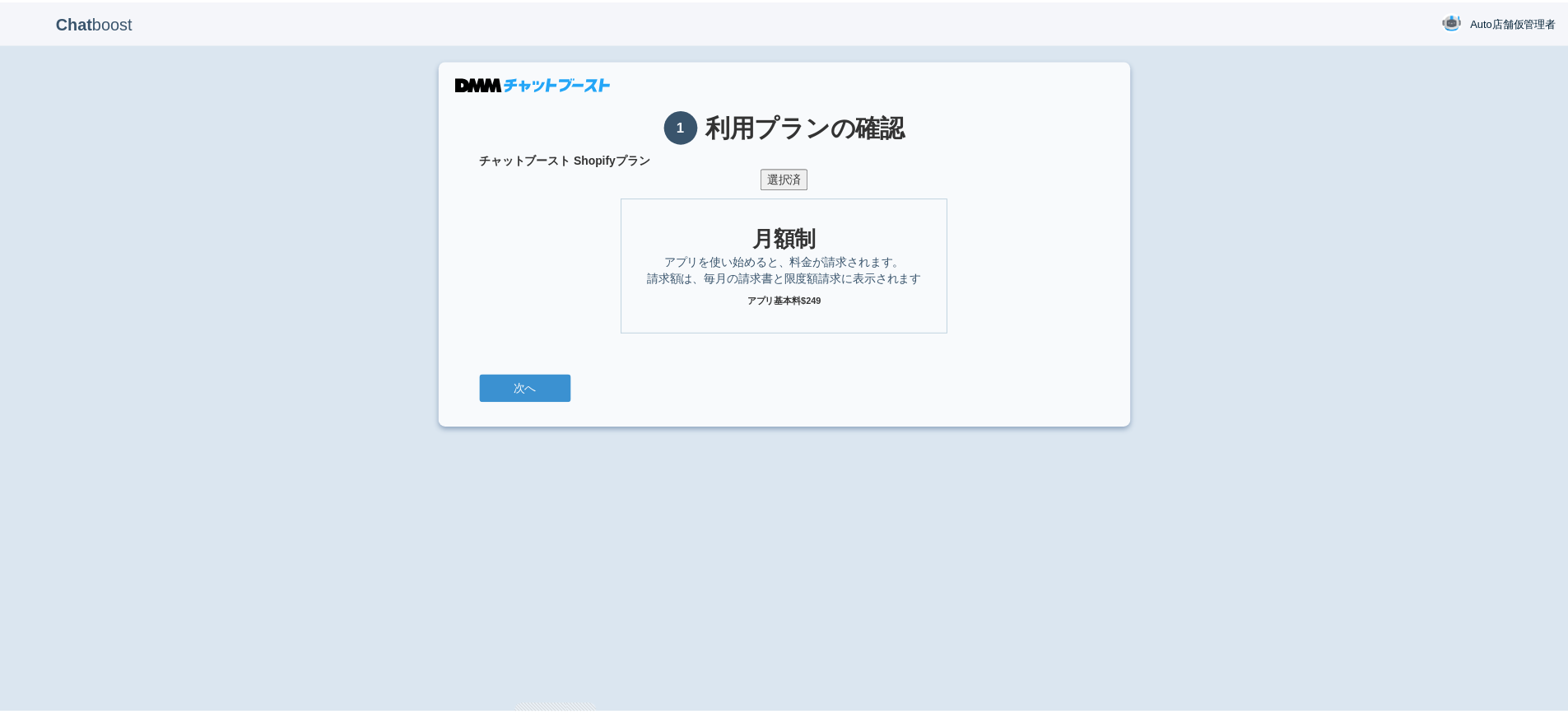 scroll, scrollTop: 0, scrollLeft: 0, axis: both 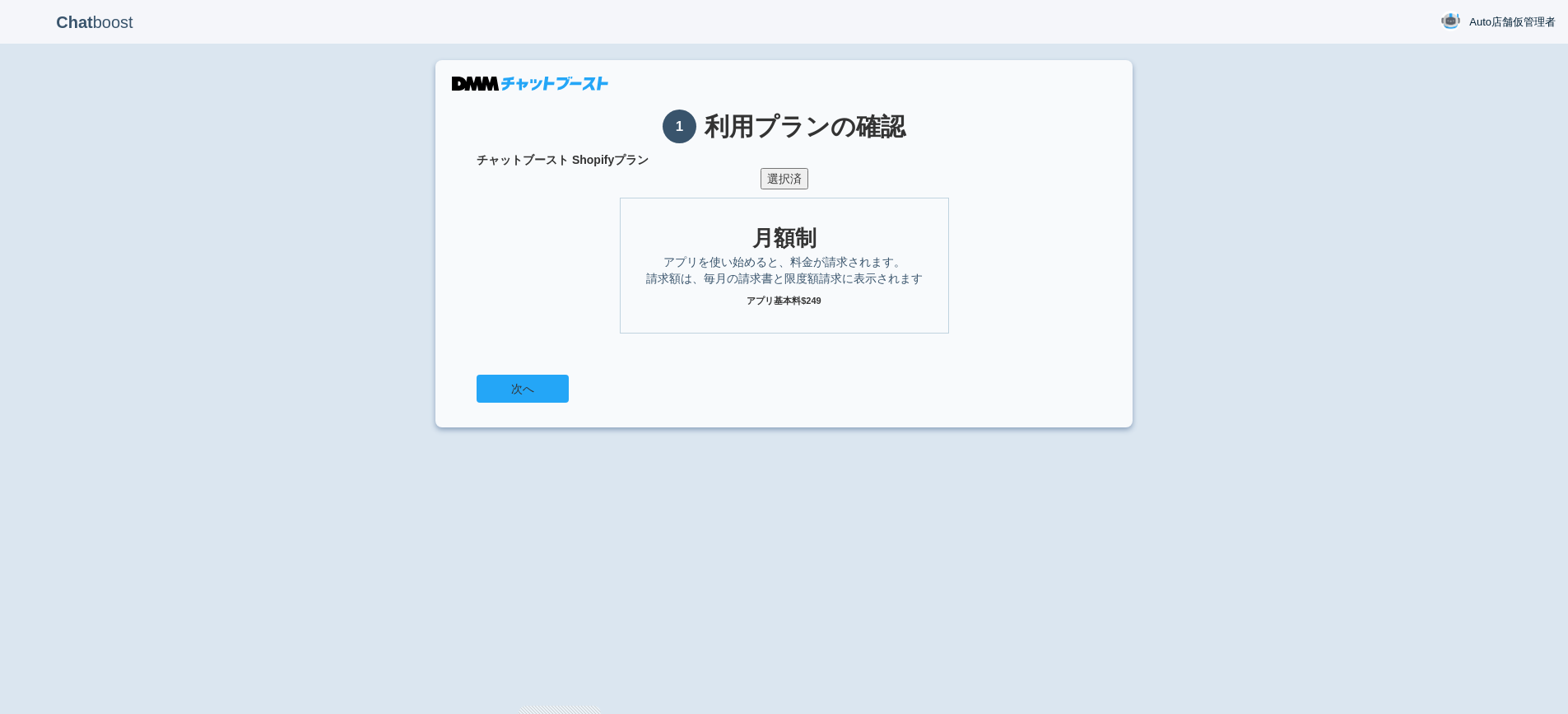 click on "次へ" at bounding box center [523, 389] 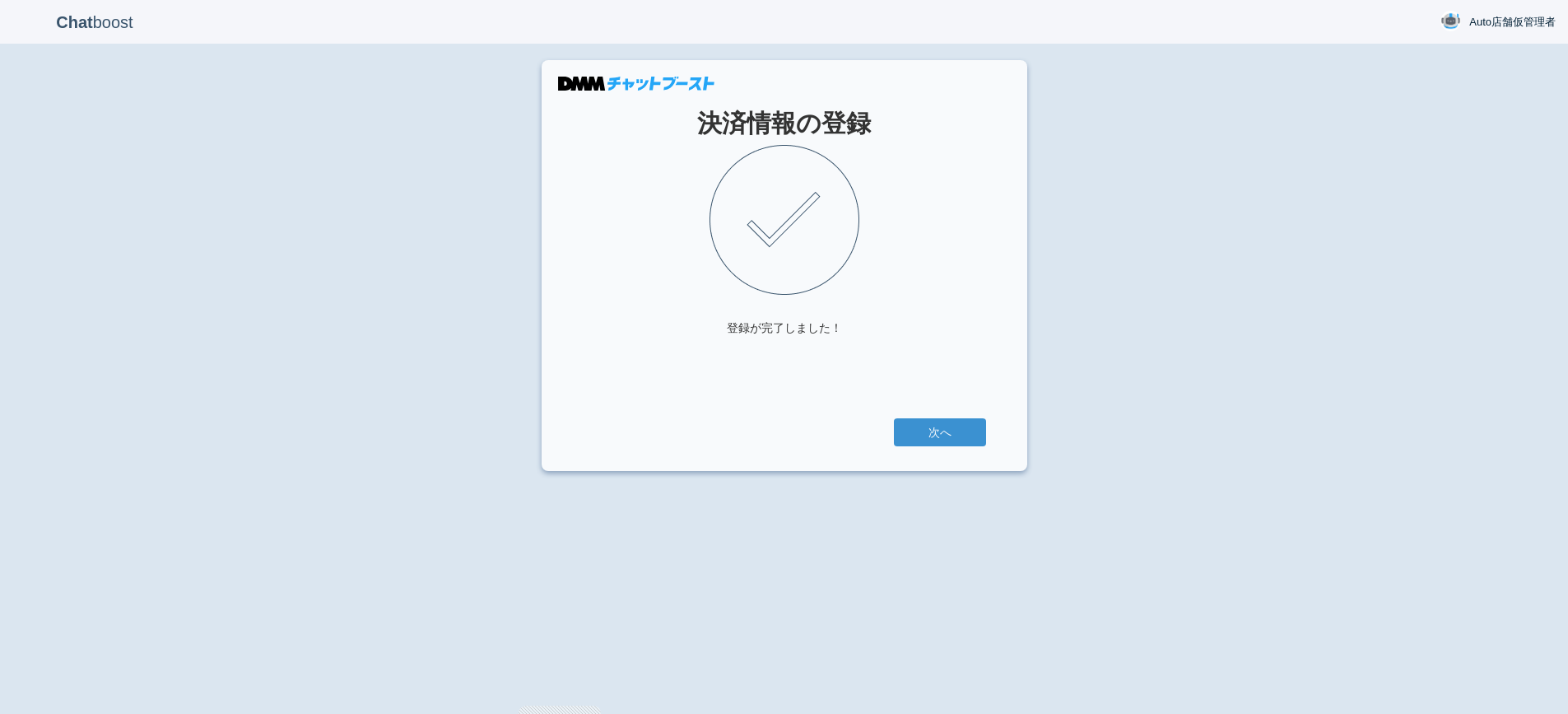 scroll, scrollTop: 0, scrollLeft: 0, axis: both 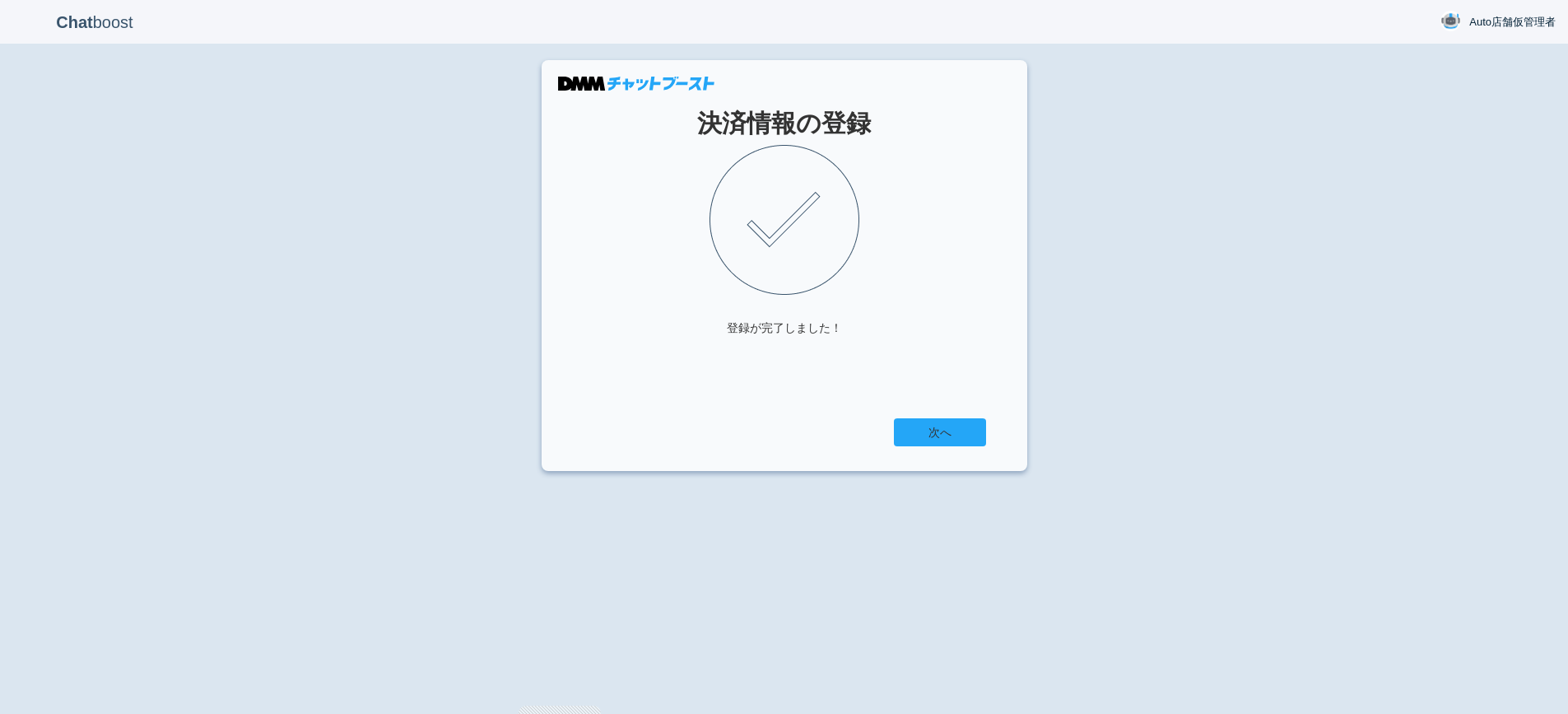 click on "次へ" at bounding box center (940, 432) 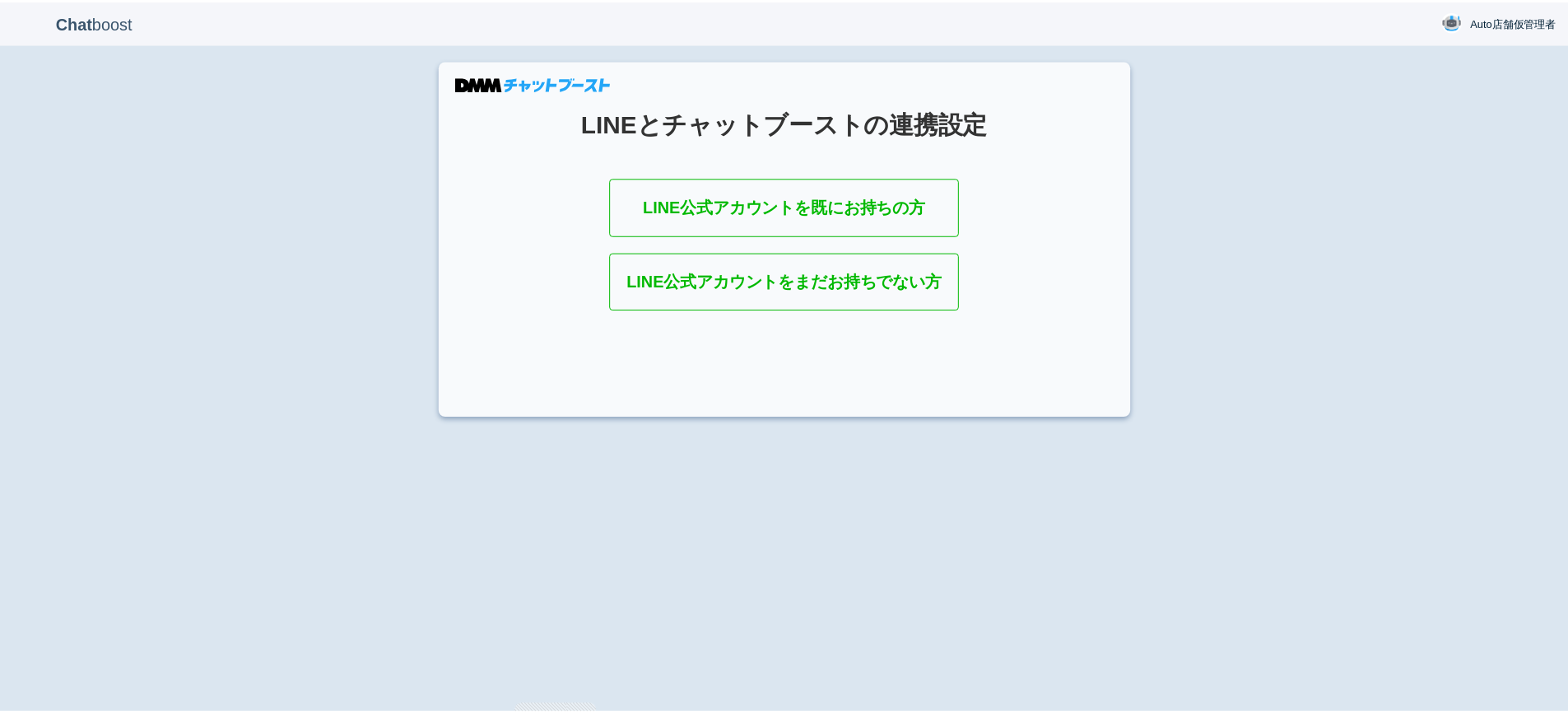 scroll, scrollTop: 0, scrollLeft: 0, axis: both 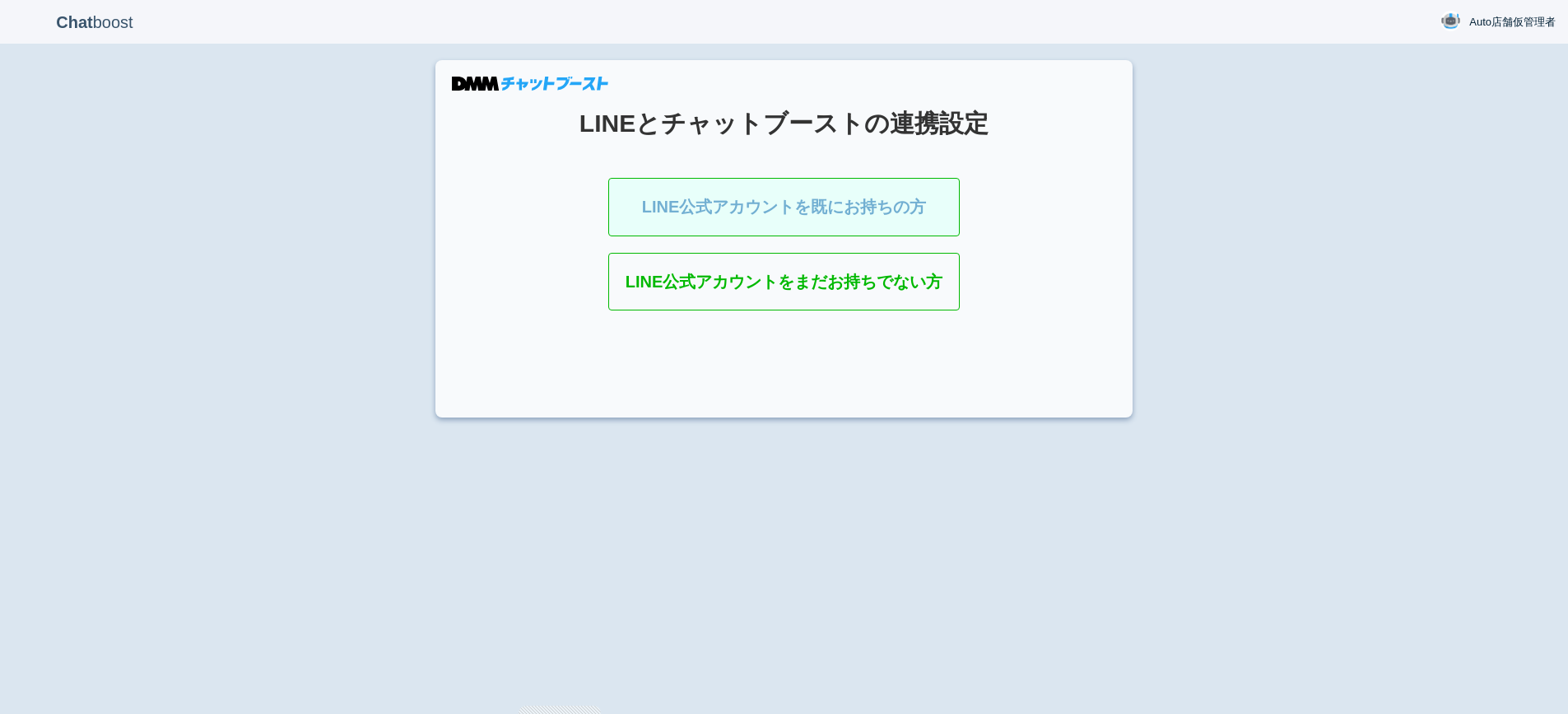 click on "LINE公式アカウントを既にお持ちの方" at bounding box center (784, 207) 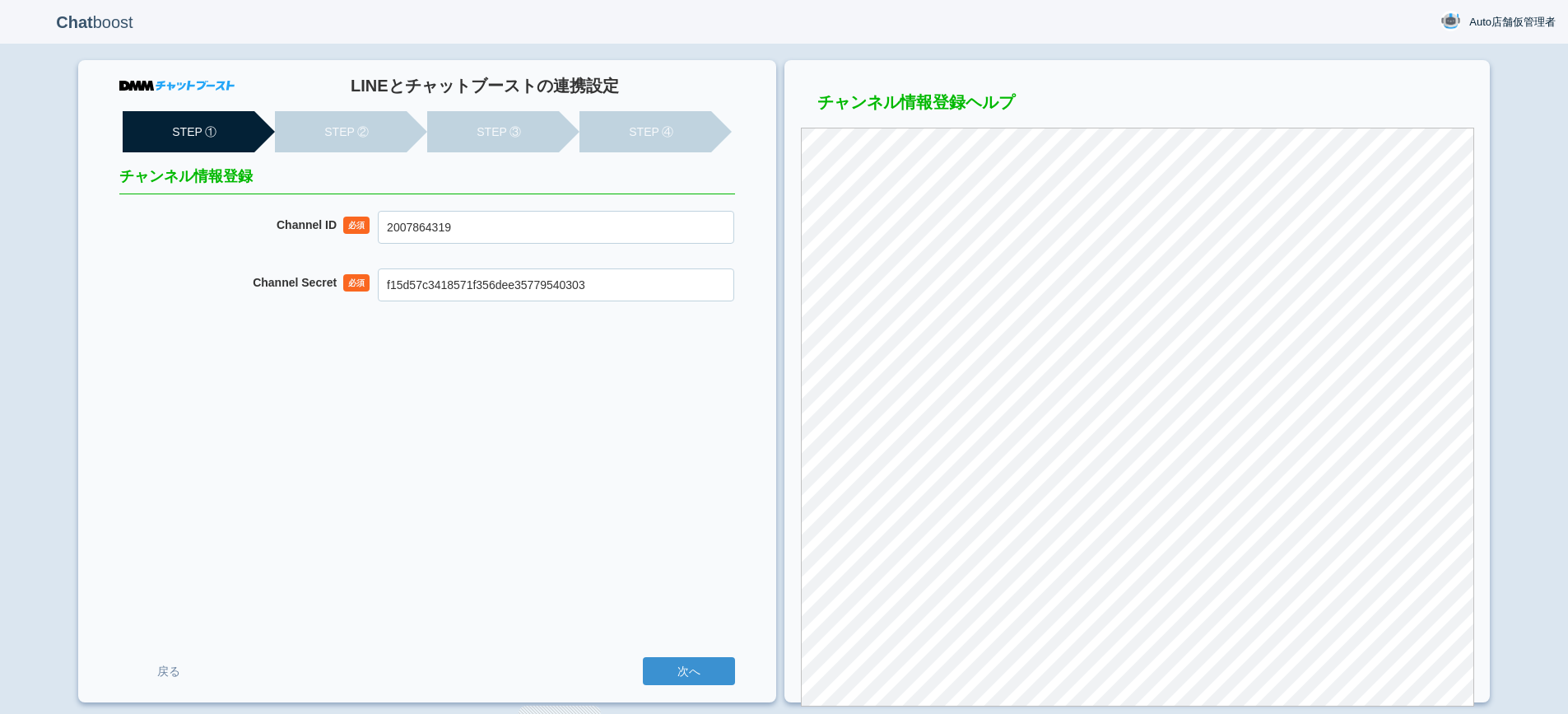 scroll, scrollTop: 0, scrollLeft: 0, axis: both 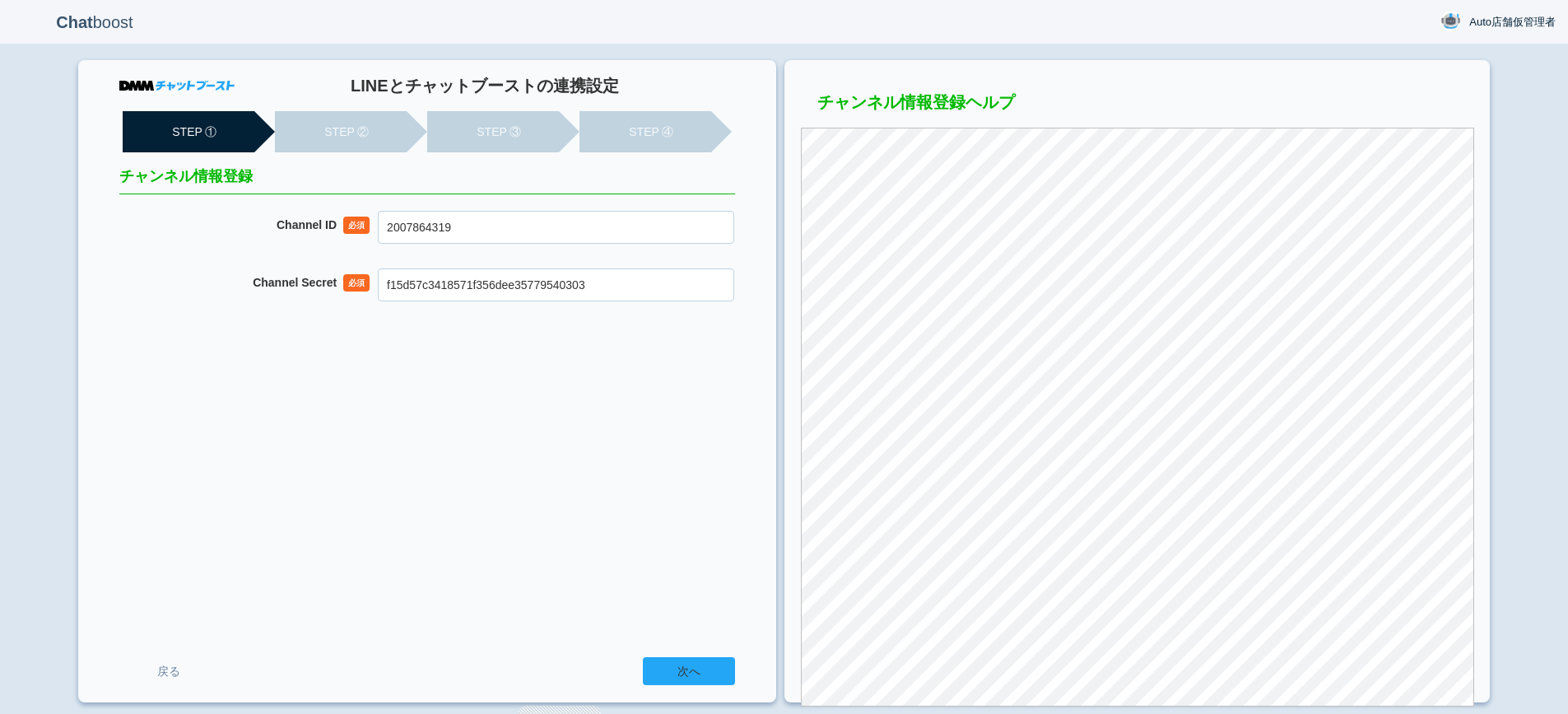 click on "次へ" at bounding box center [689, 671] 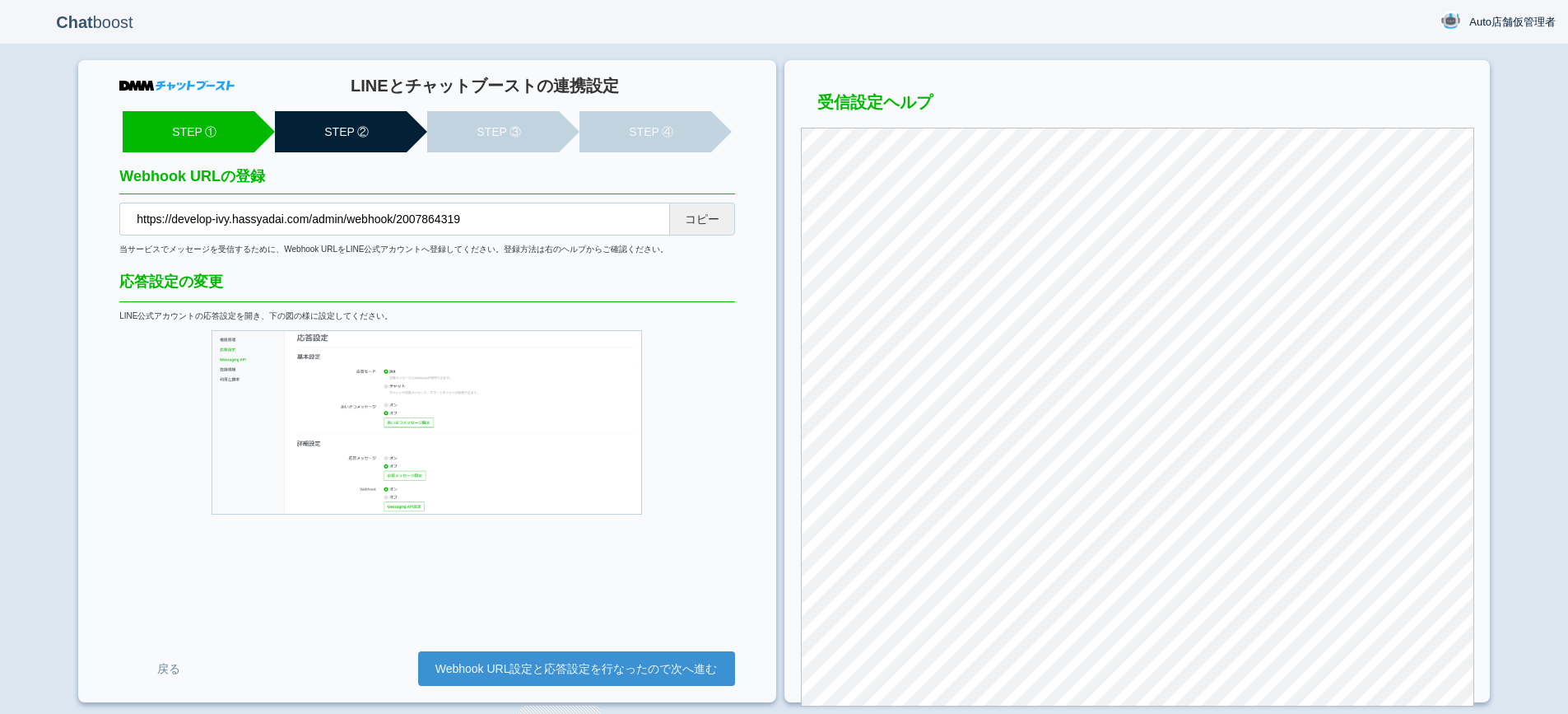 scroll, scrollTop: 0, scrollLeft: 0, axis: both 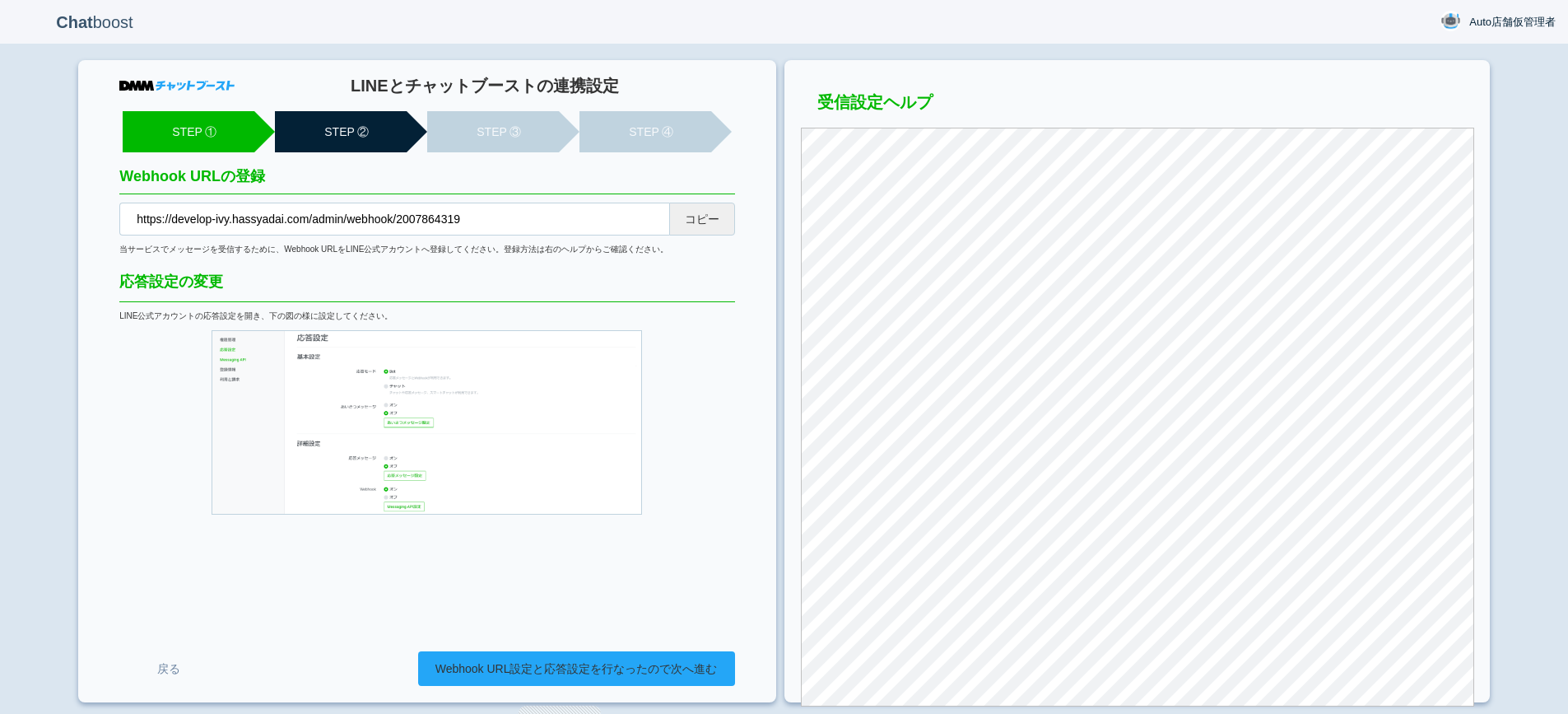click on "Webhook URL設定と応答設定を行なったので次へ進む" at bounding box center [576, 669] 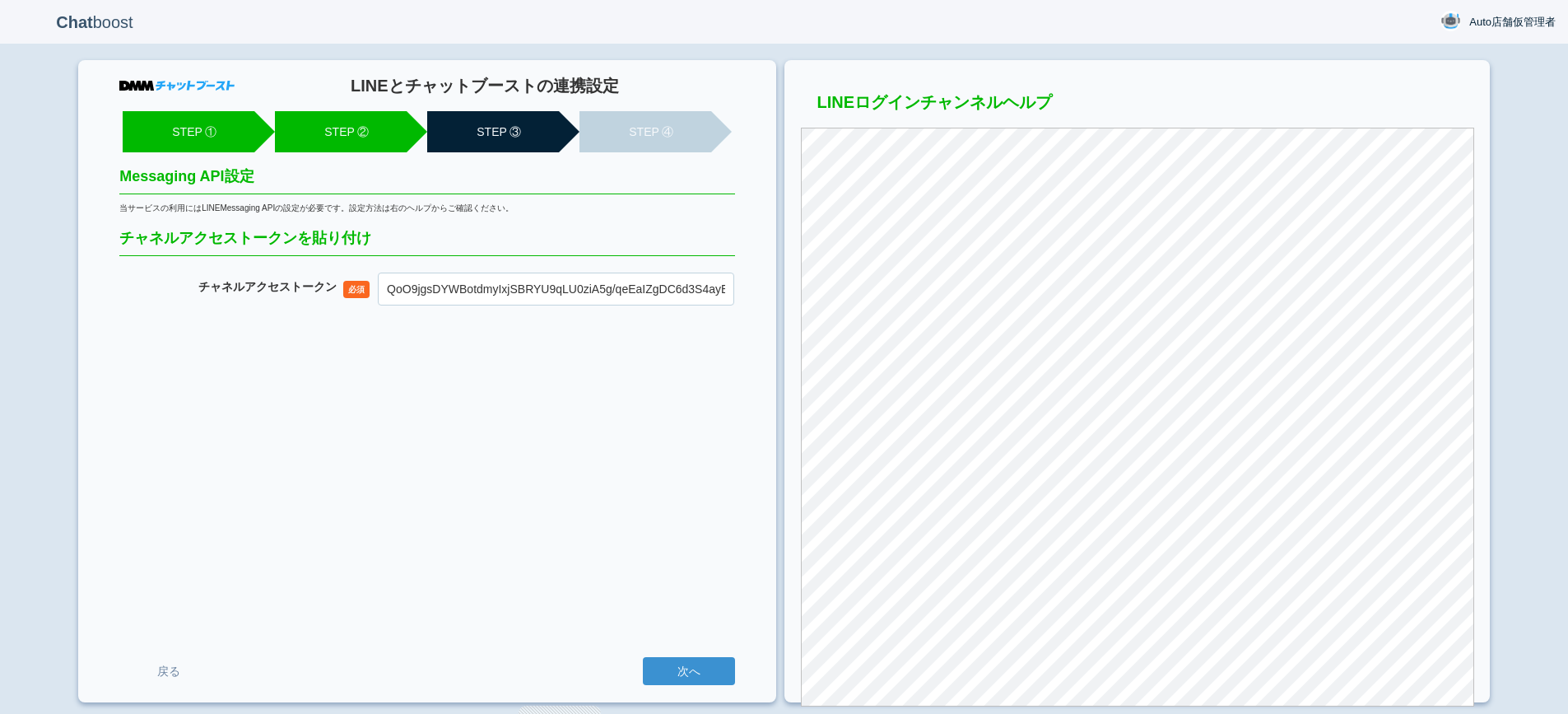 scroll, scrollTop: 0, scrollLeft: 0, axis: both 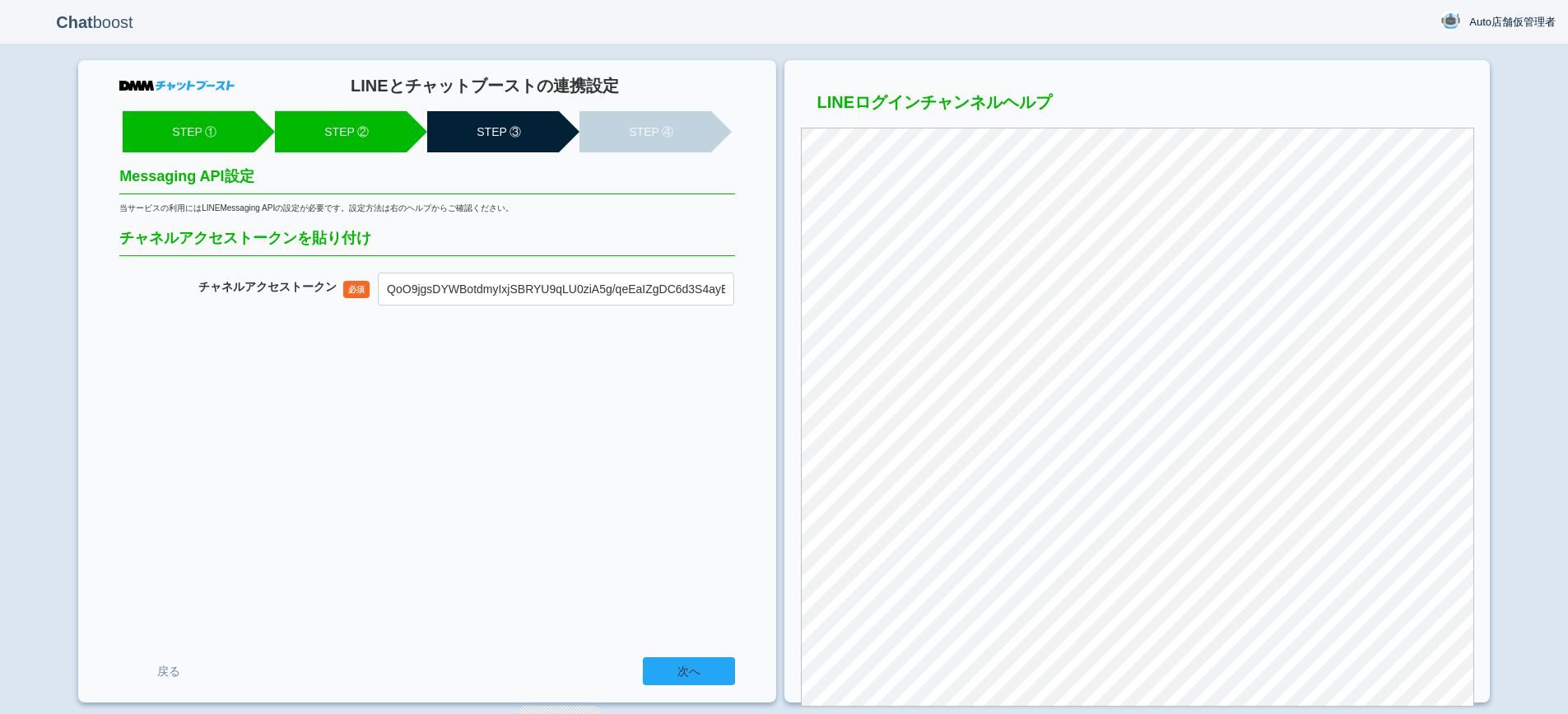 click on "次へ" at bounding box center [689, 671] 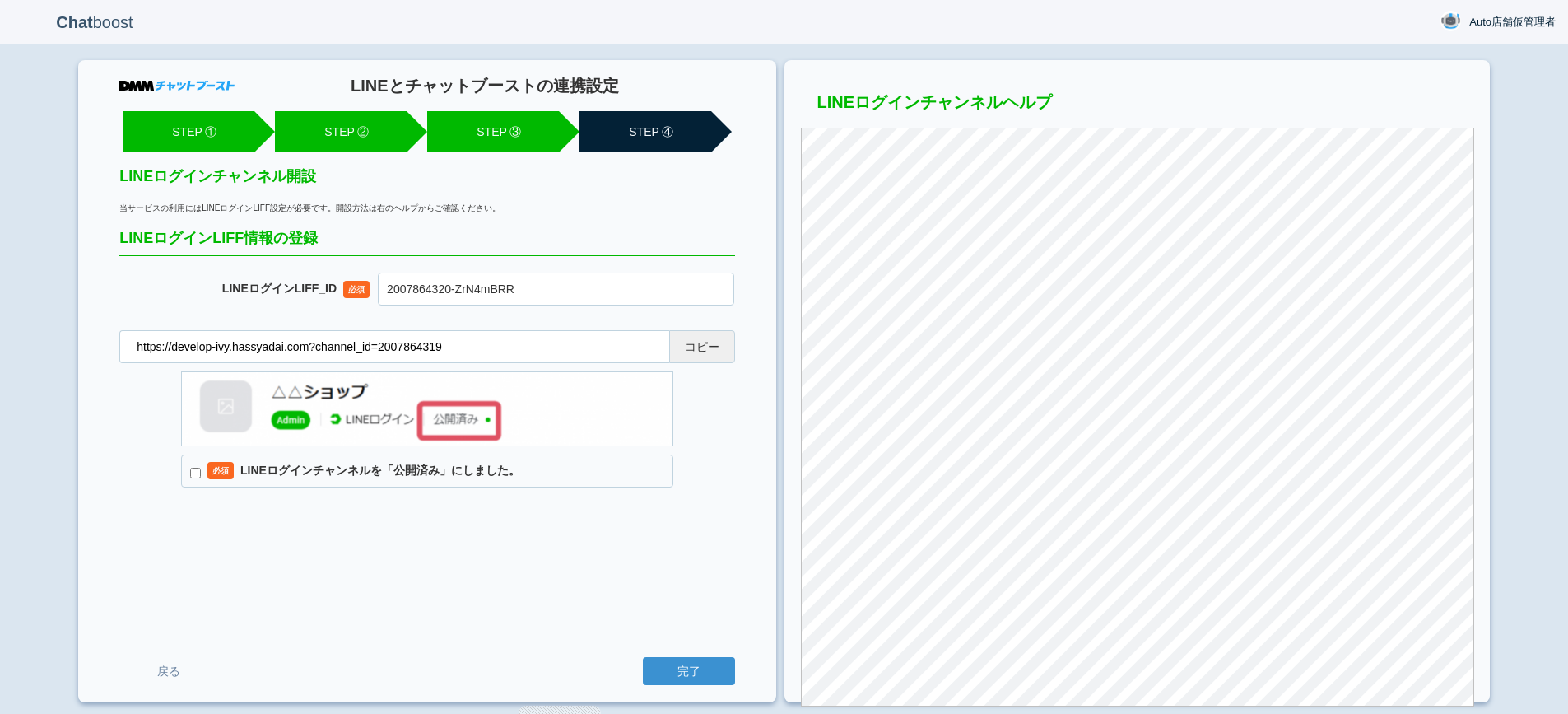 scroll, scrollTop: 0, scrollLeft: 0, axis: both 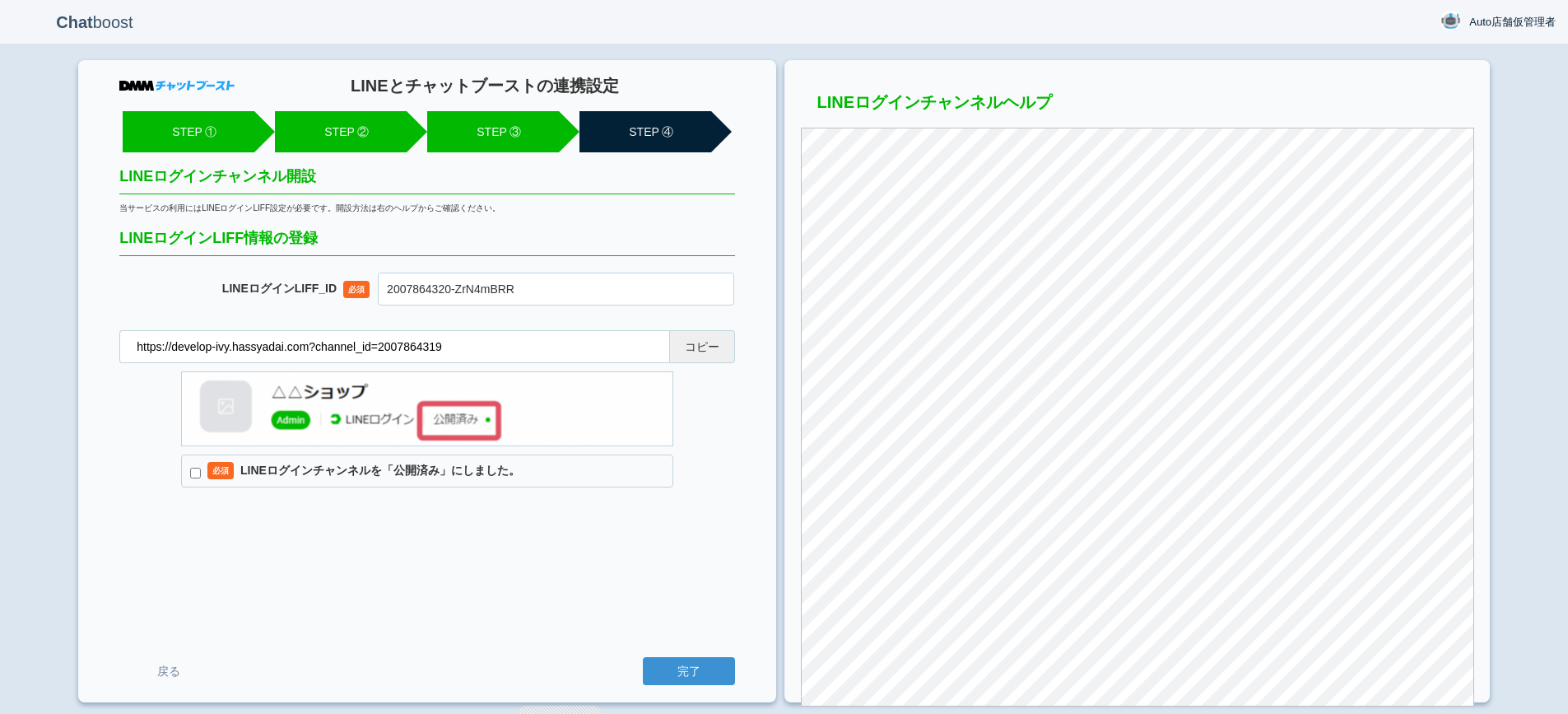 drag, startPoint x: 399, startPoint y: 478, endPoint x: 415, endPoint y: 486, distance: 17.888544 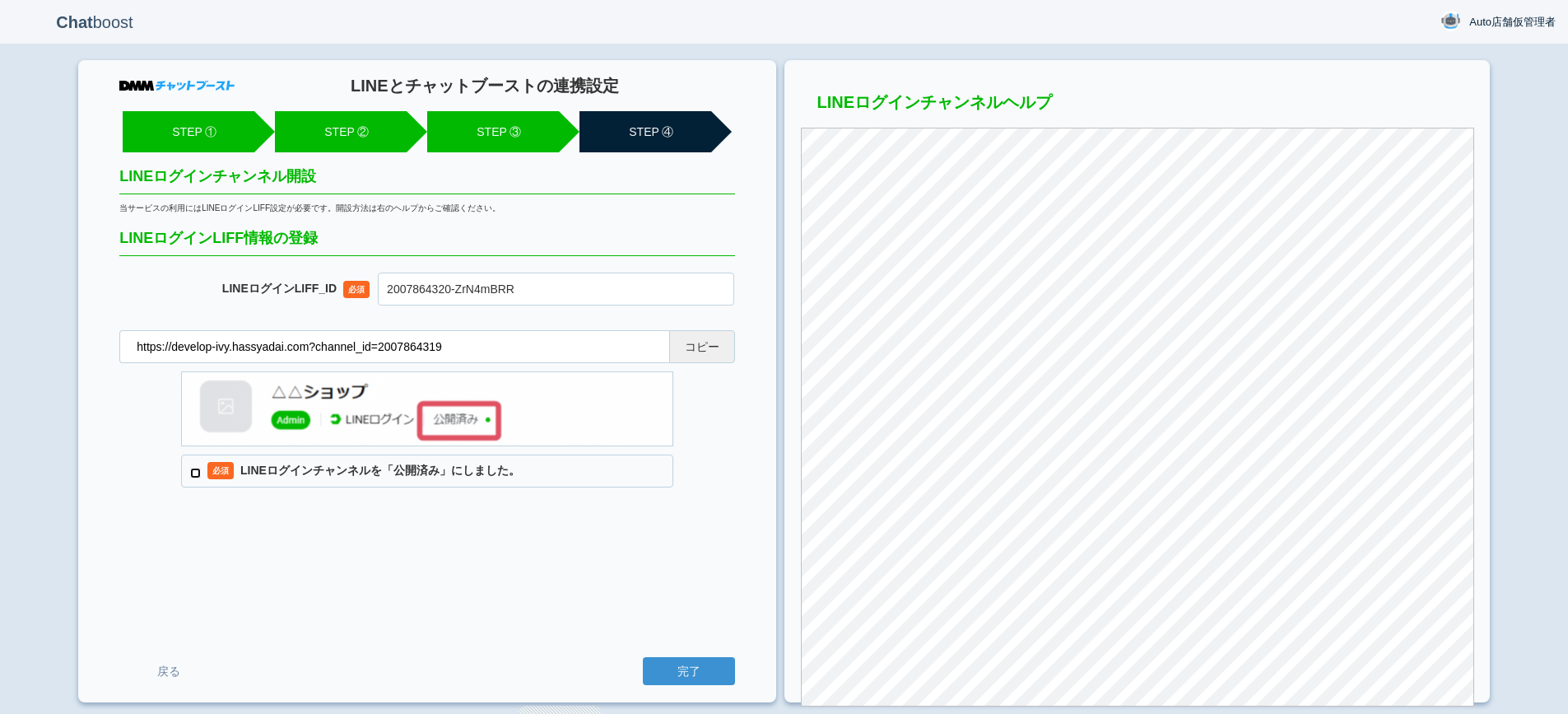 click on "必須 LINEログインチャンネルを「公開済み」にしました。" at bounding box center (195, 473) 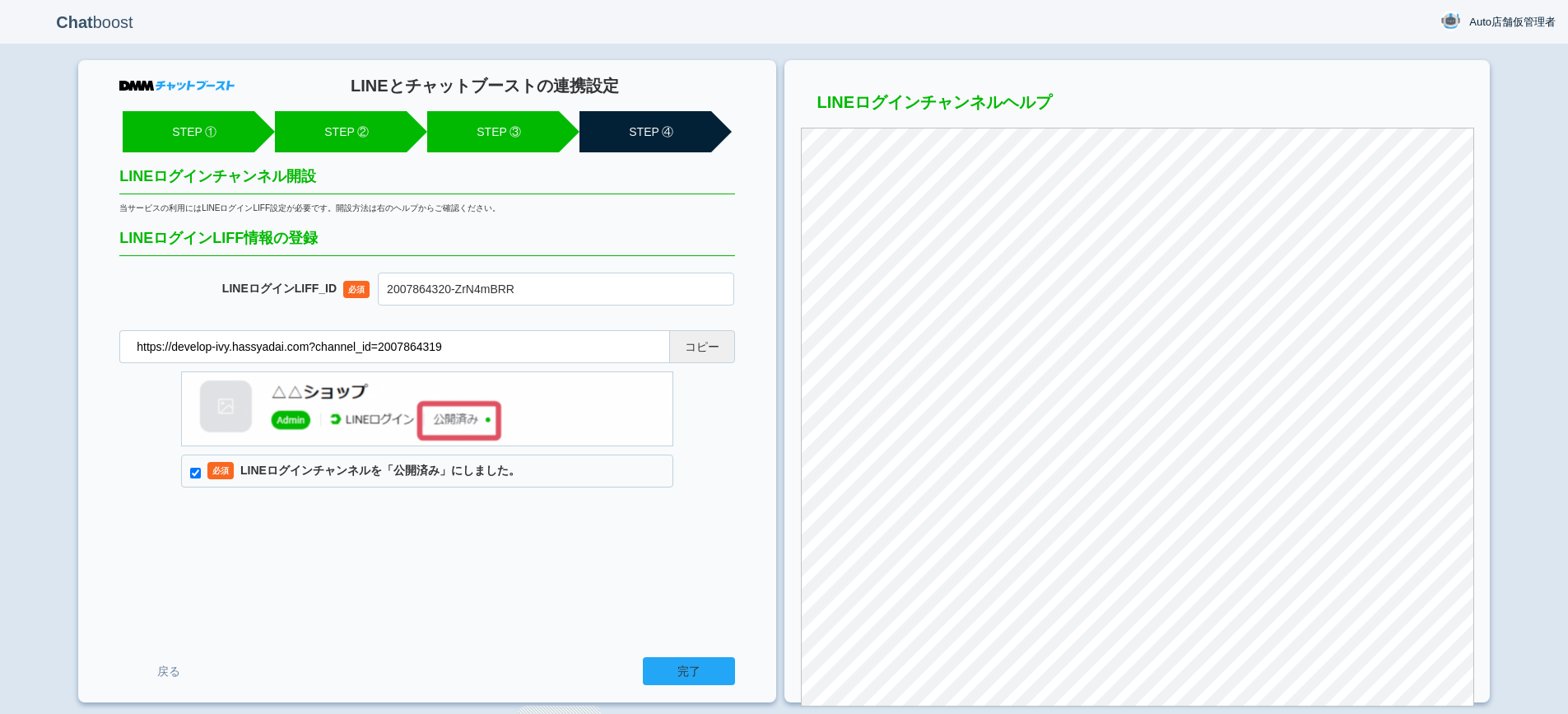 click on "完了" at bounding box center (689, 671) 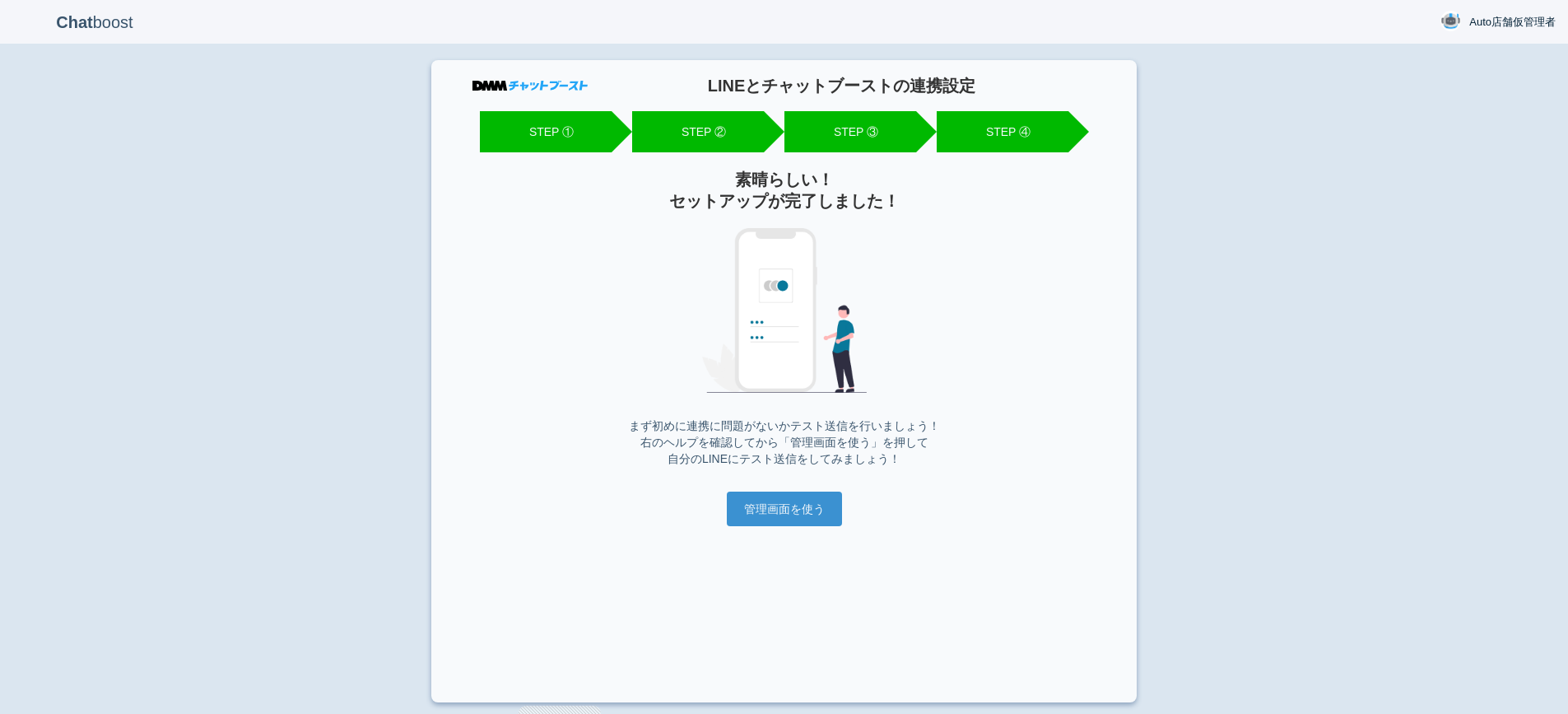 scroll, scrollTop: 0, scrollLeft: 0, axis: both 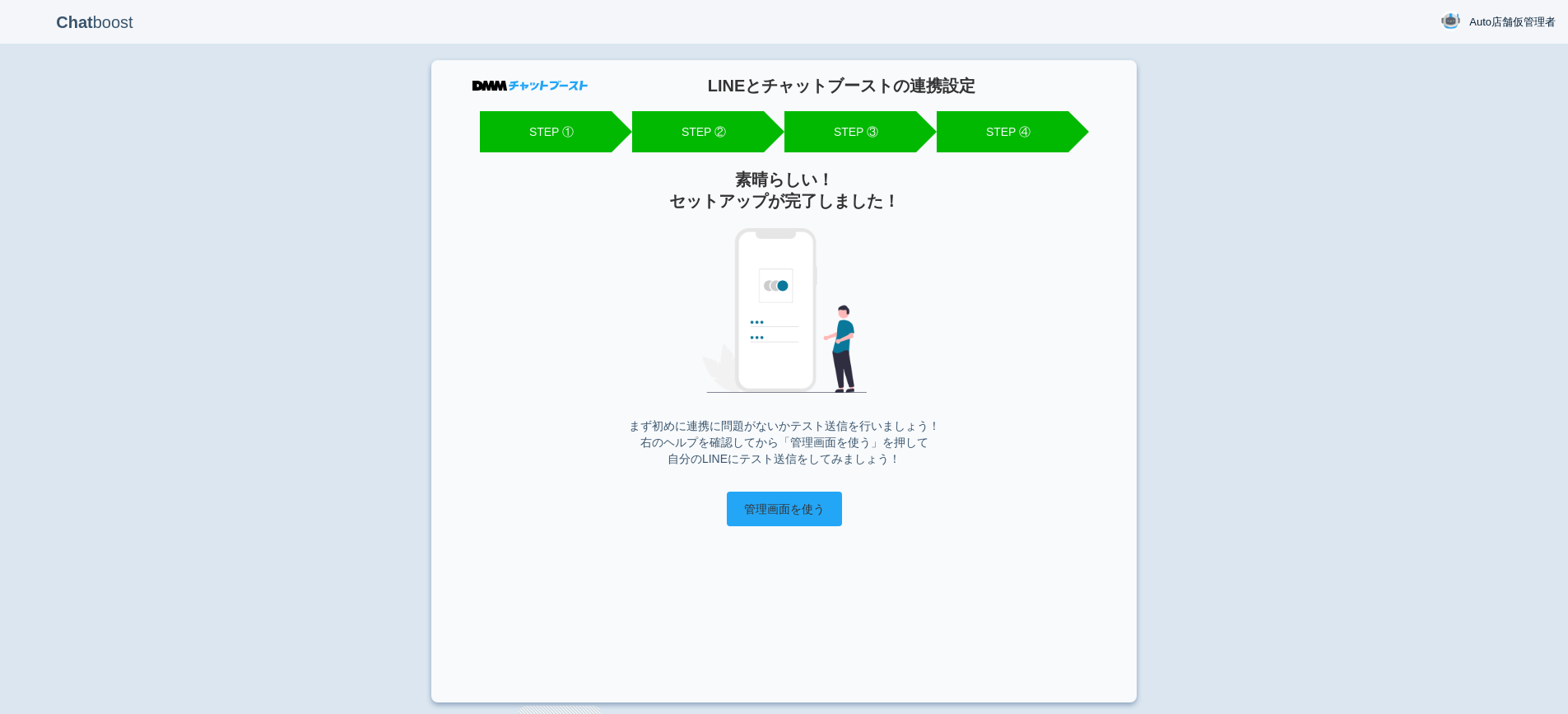 click on "管理画面を使う" at bounding box center [784, 509] 